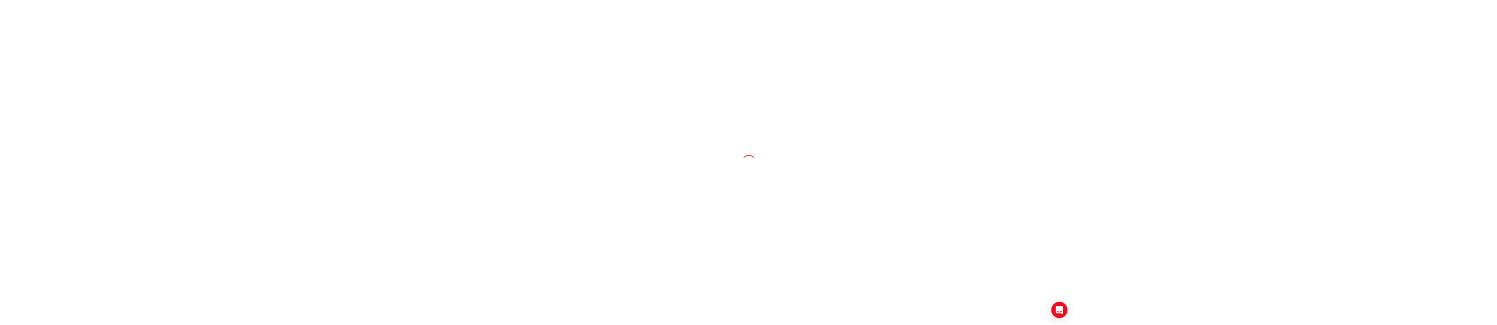 scroll, scrollTop: 0, scrollLeft: 0, axis: both 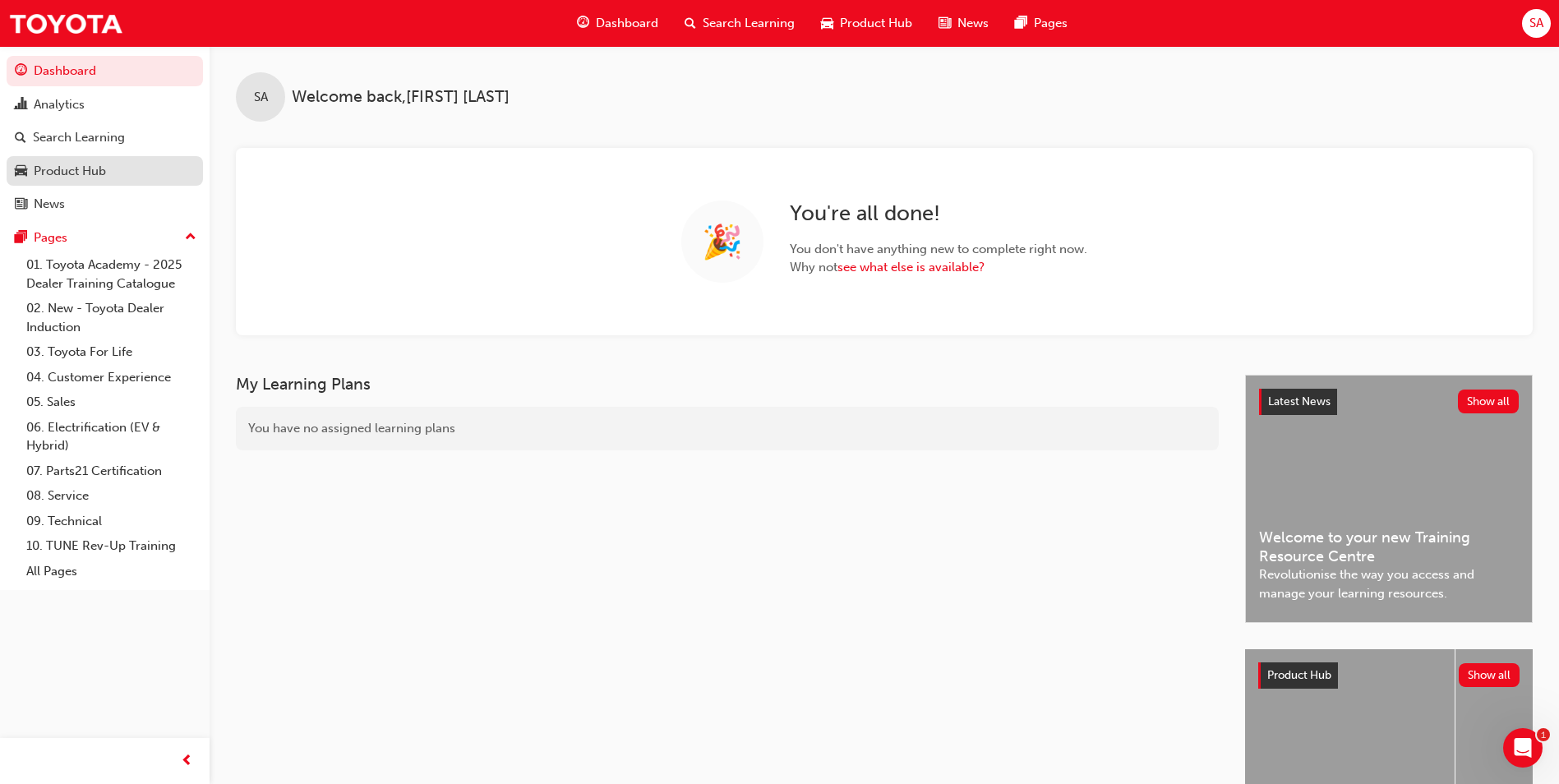 click on "Product Hub" at bounding box center [70, 171] 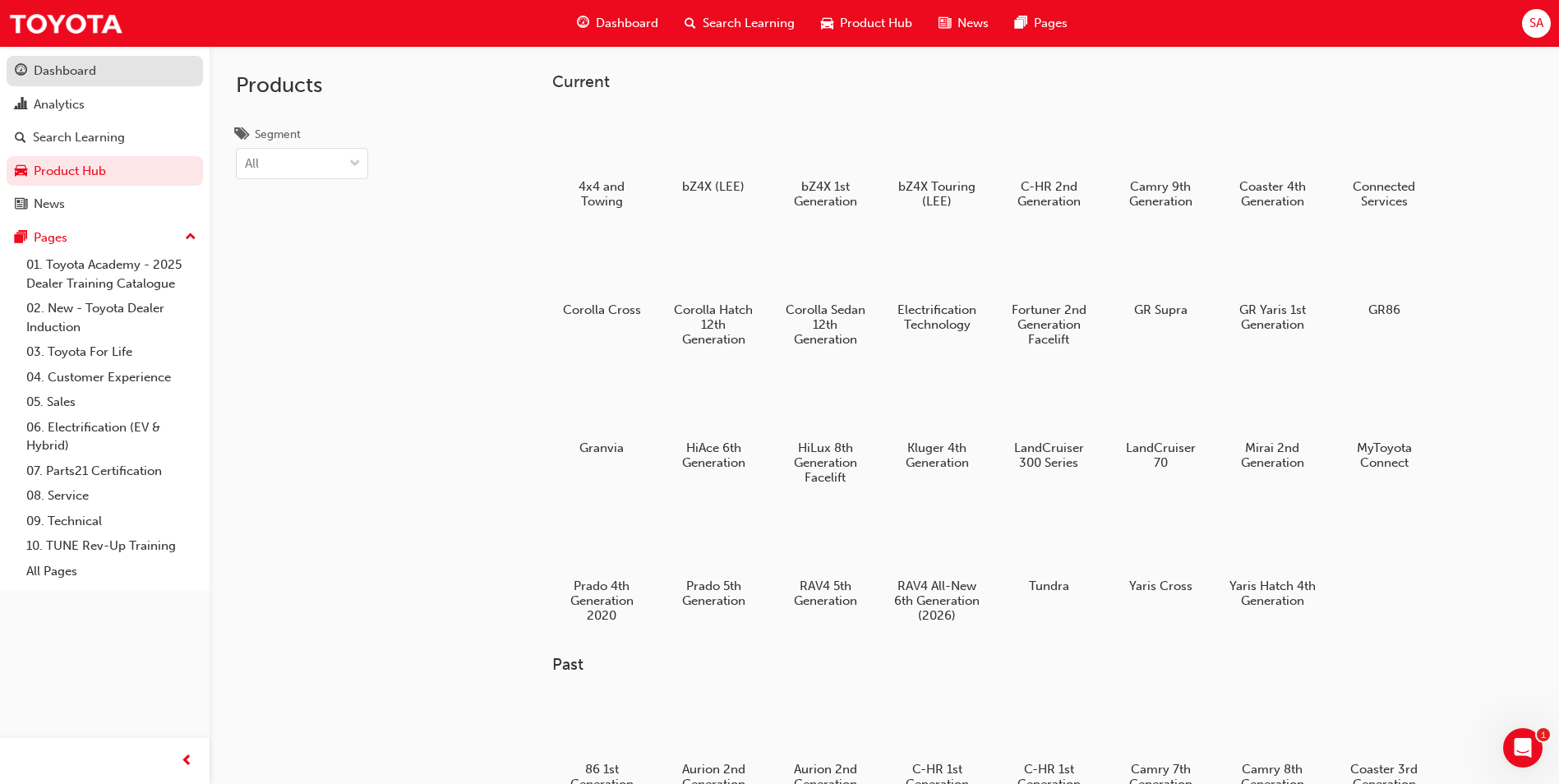 click on "Dashboard" at bounding box center [65, 71] 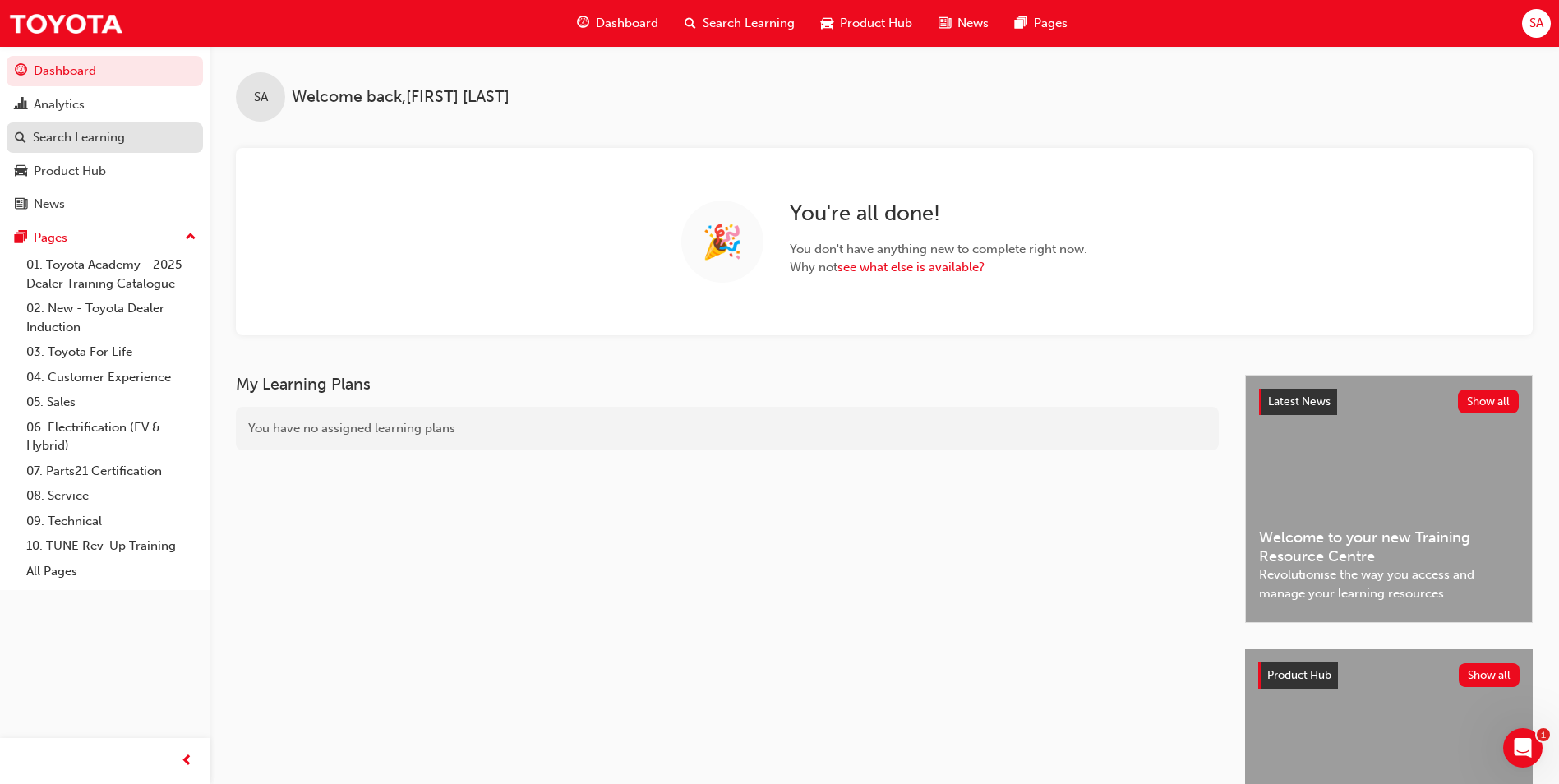 click on "Search Learning" at bounding box center [79, 137] 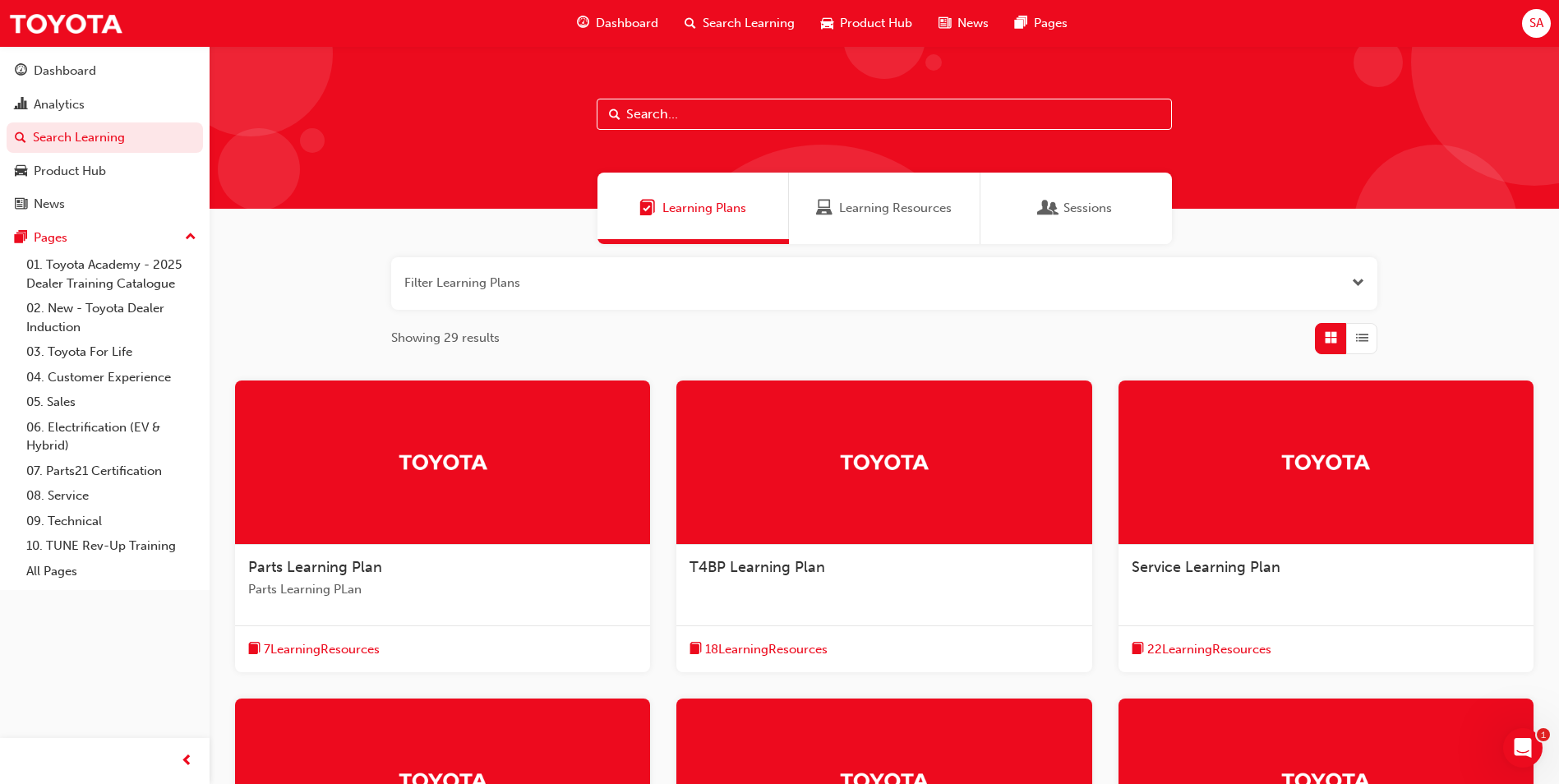 click at bounding box center (884, 284) 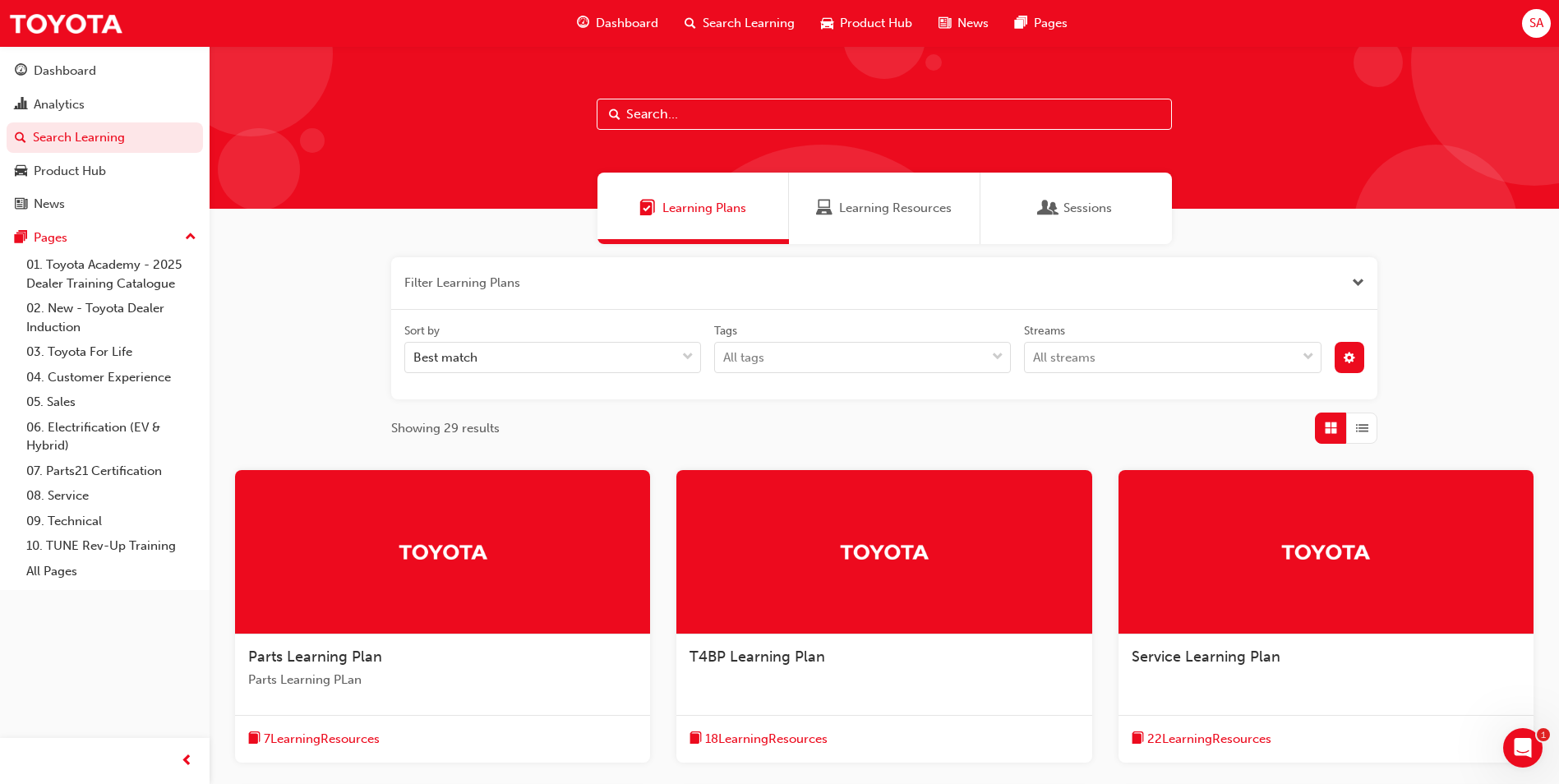 click at bounding box center [884, 114] 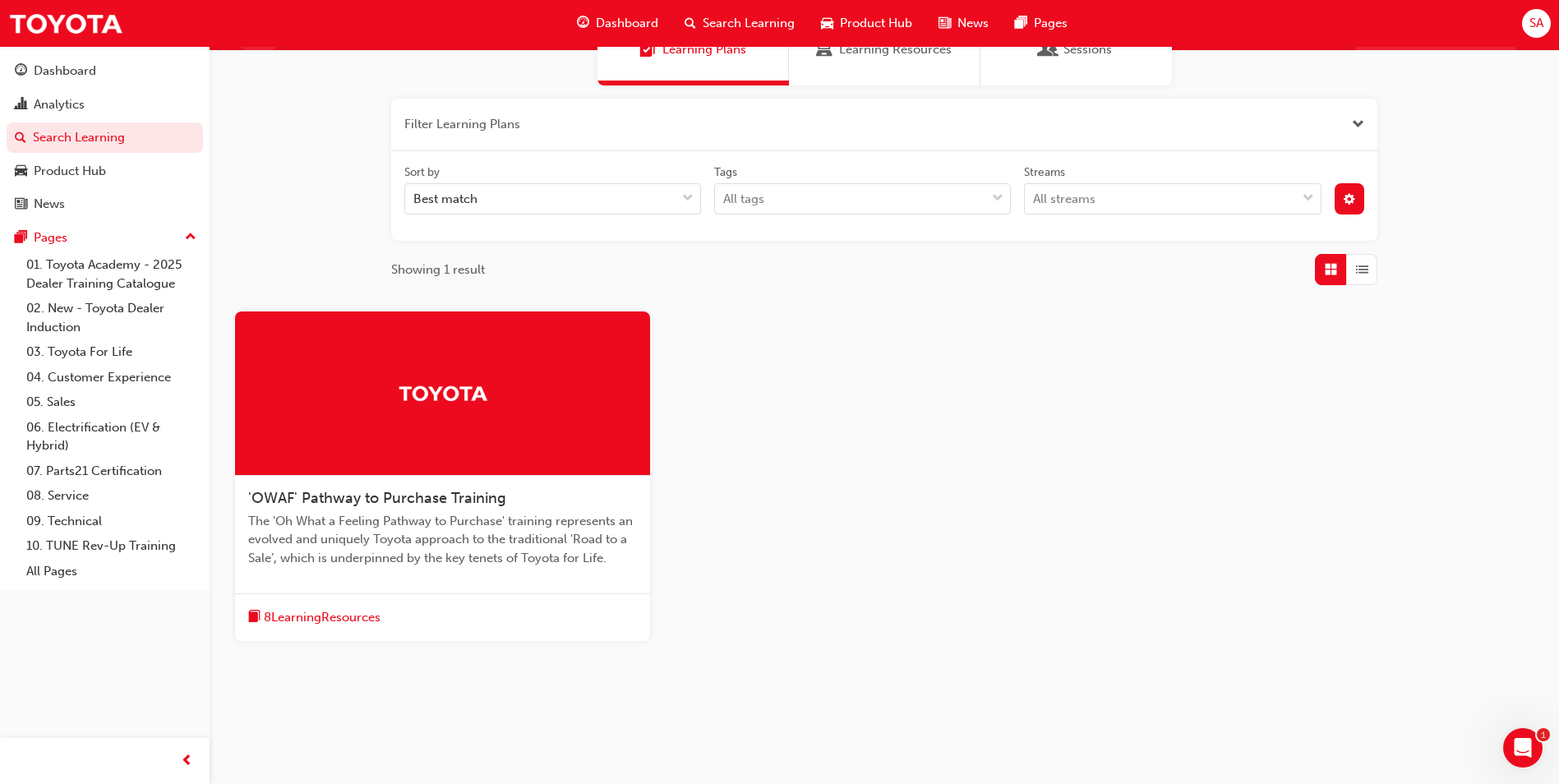 scroll, scrollTop: 175, scrollLeft: 0, axis: vertical 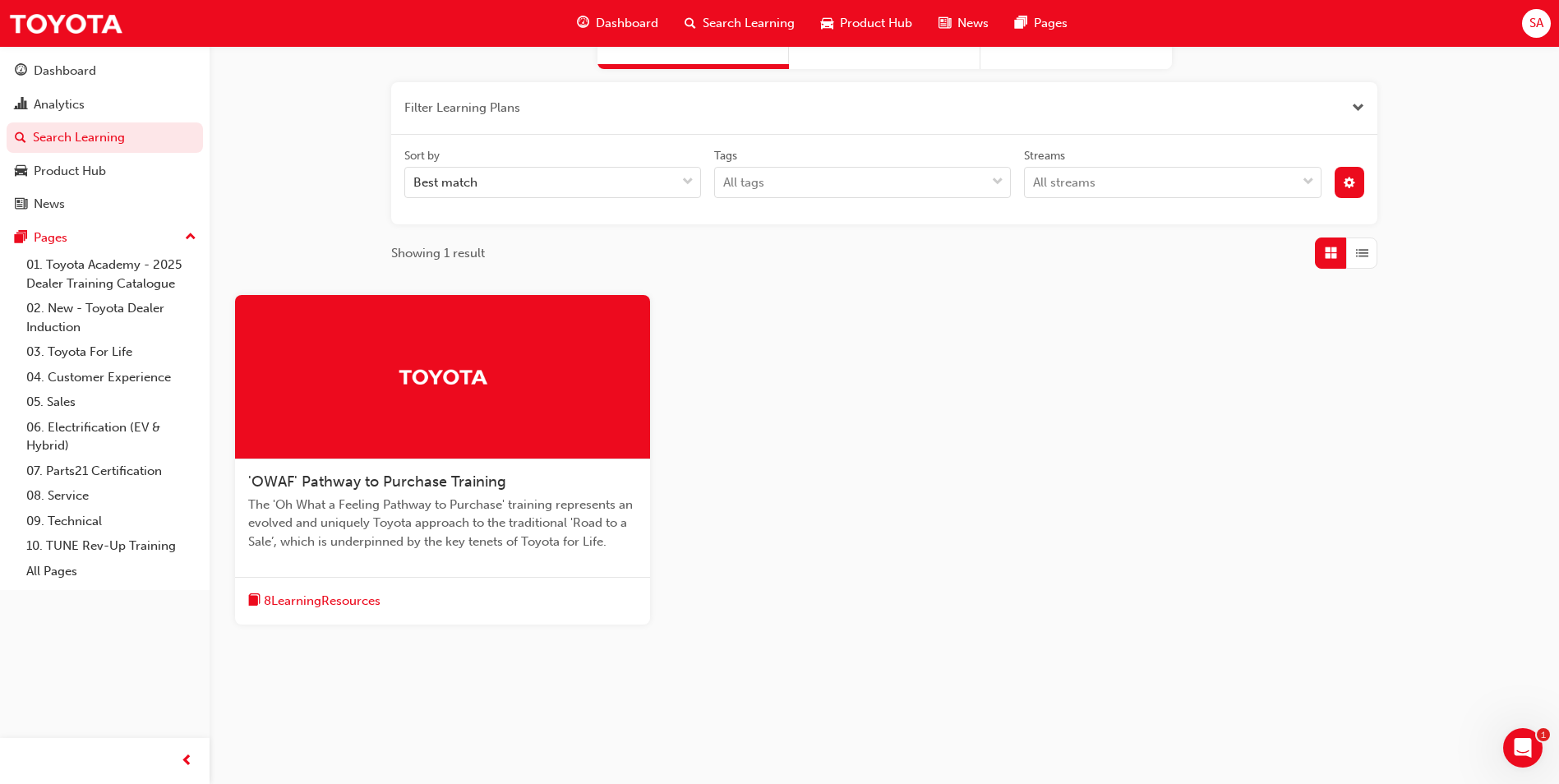 type on "owaf" 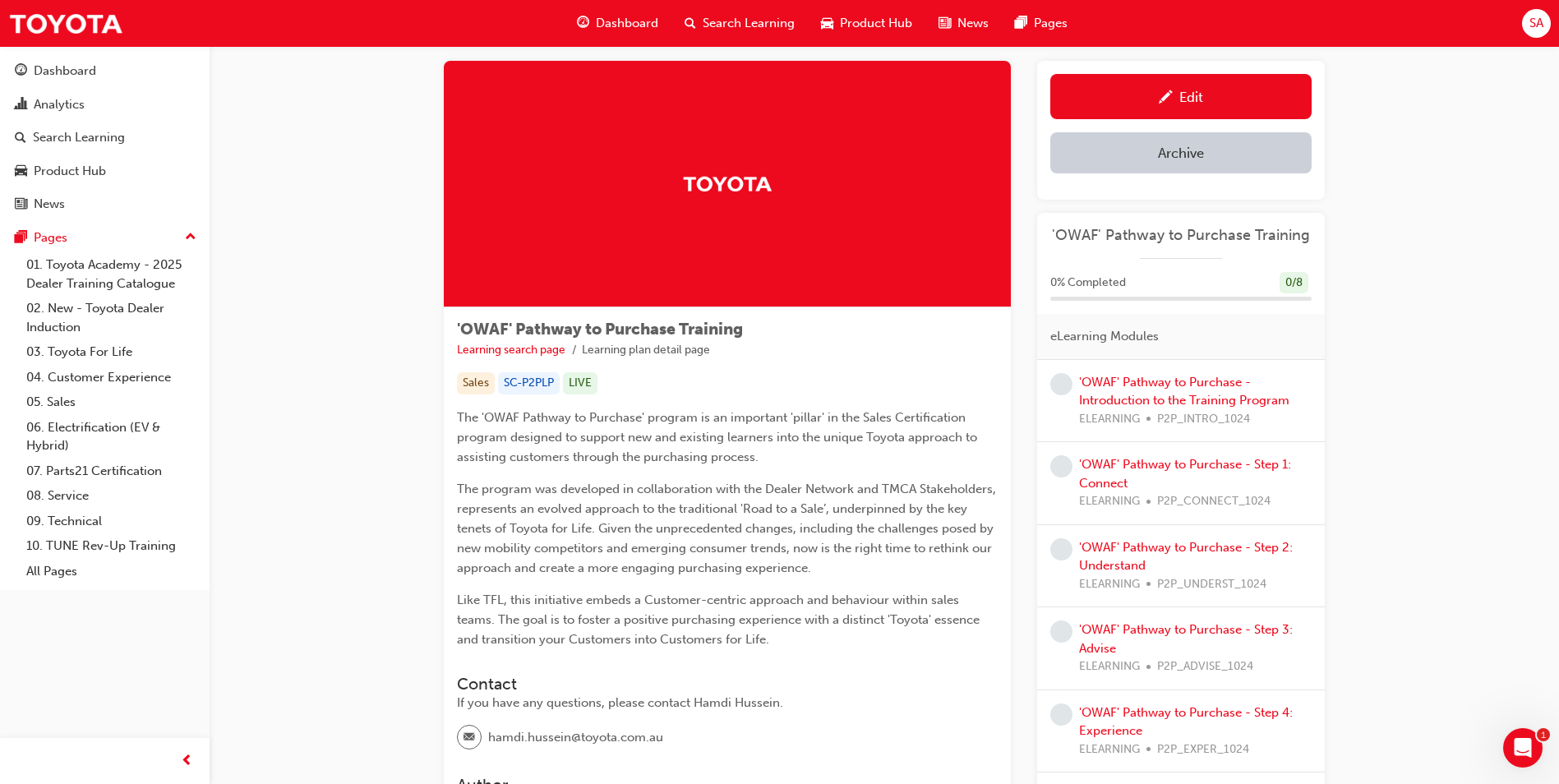 scroll, scrollTop: 0, scrollLeft: 0, axis: both 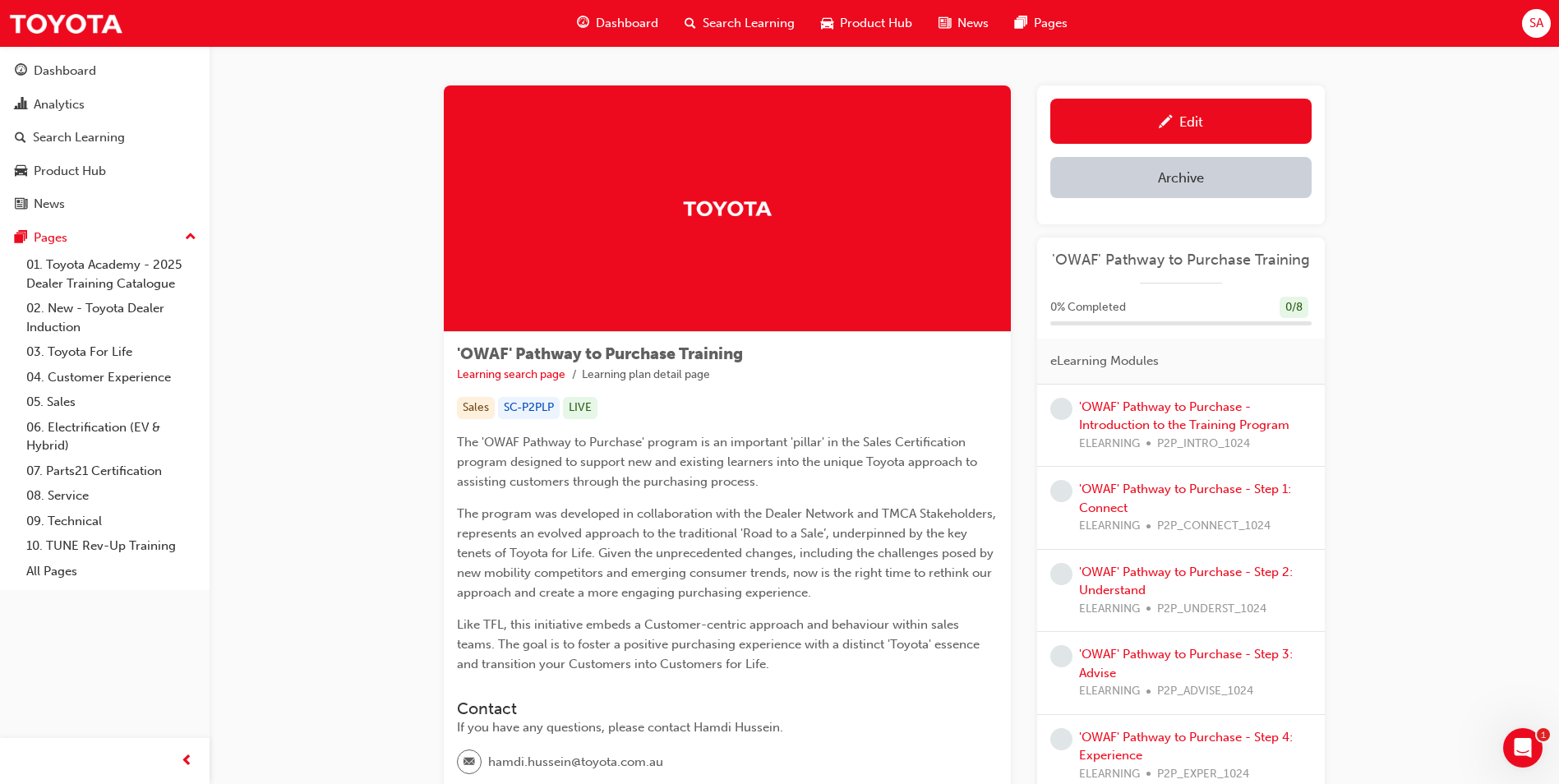 click on "Search Learning" at bounding box center [749, 23] 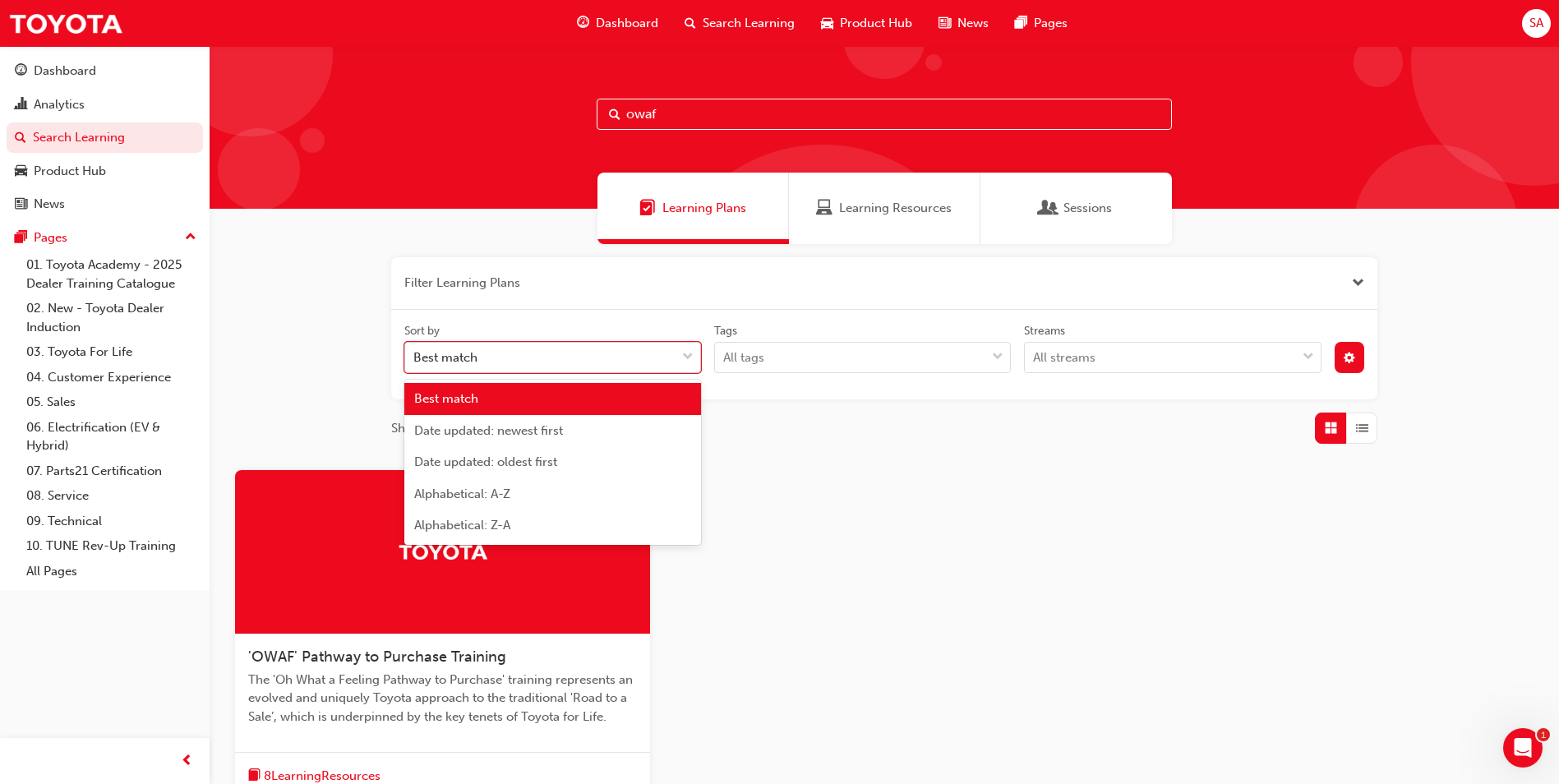 click at bounding box center (688, 357) 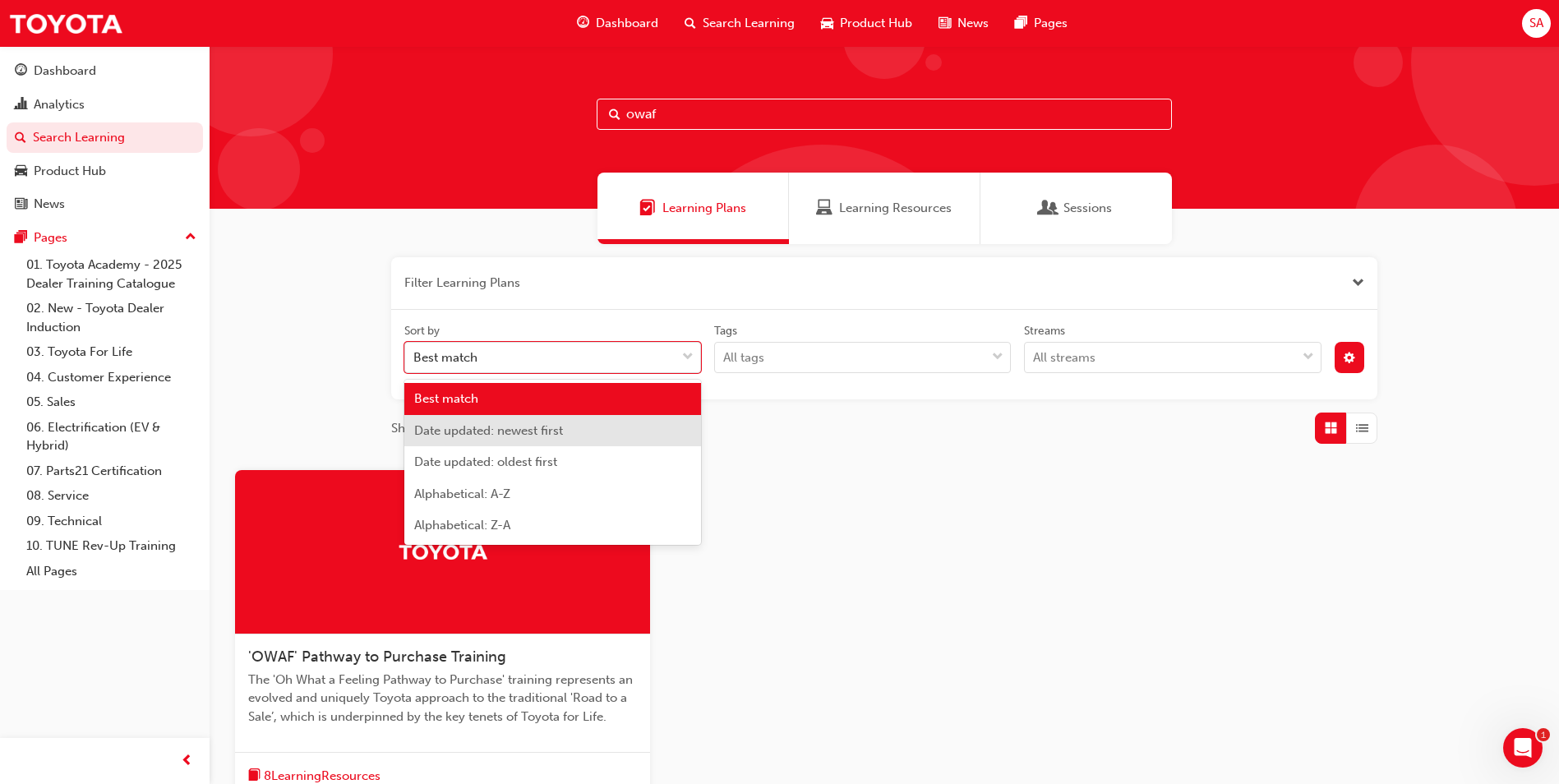 click on "'OWAF' Pathway to Purchase Training The 'Oh What a Feeling Pathway to Purchase' training represents an evolved and uniquely Toyota approach to the traditional 'Road to a Sale’, which is underpinned by the key tenets of Toyota for Life. 8  Learning  Resources" at bounding box center (884, 648) 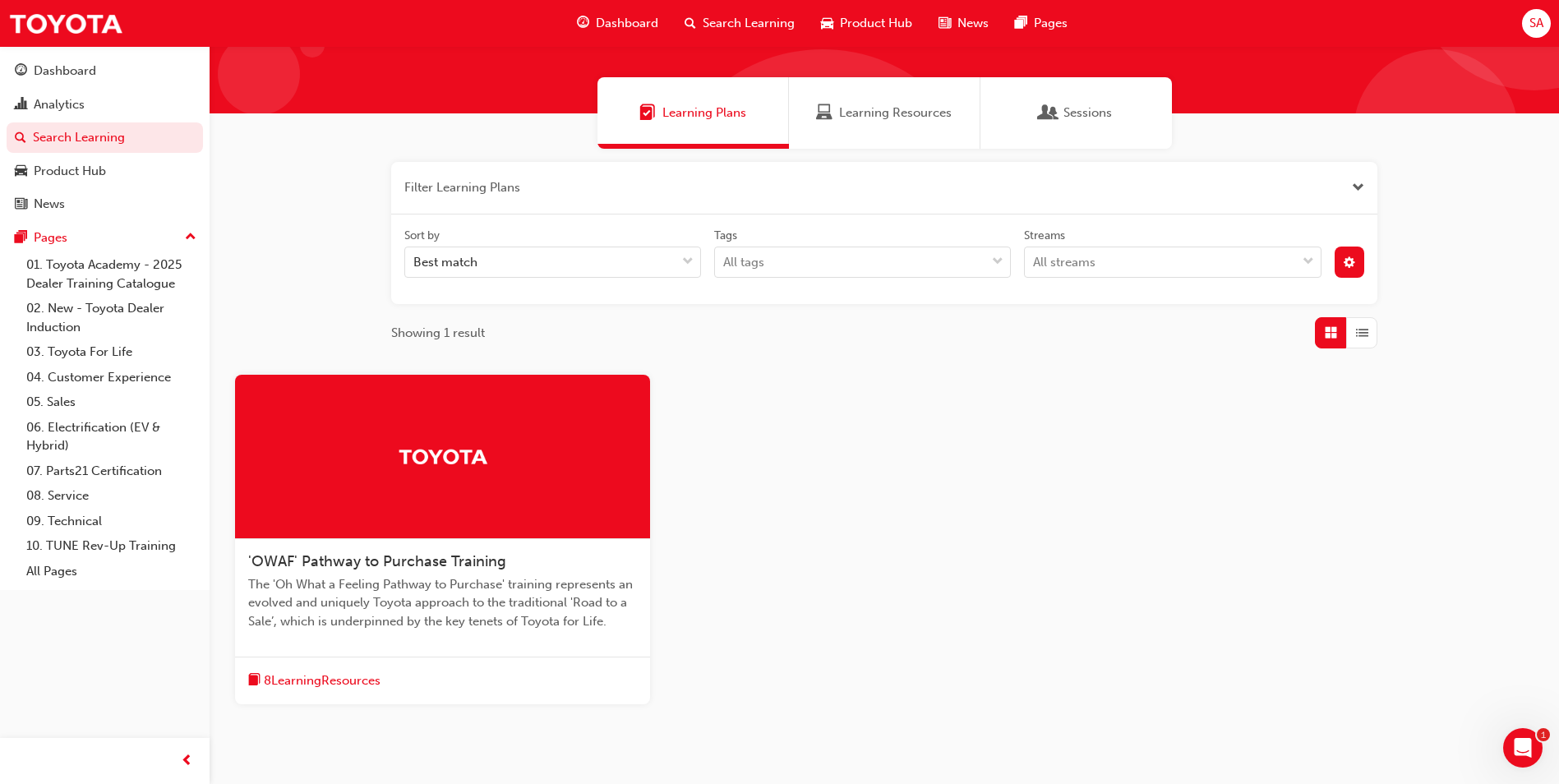 scroll, scrollTop: 0, scrollLeft: 0, axis: both 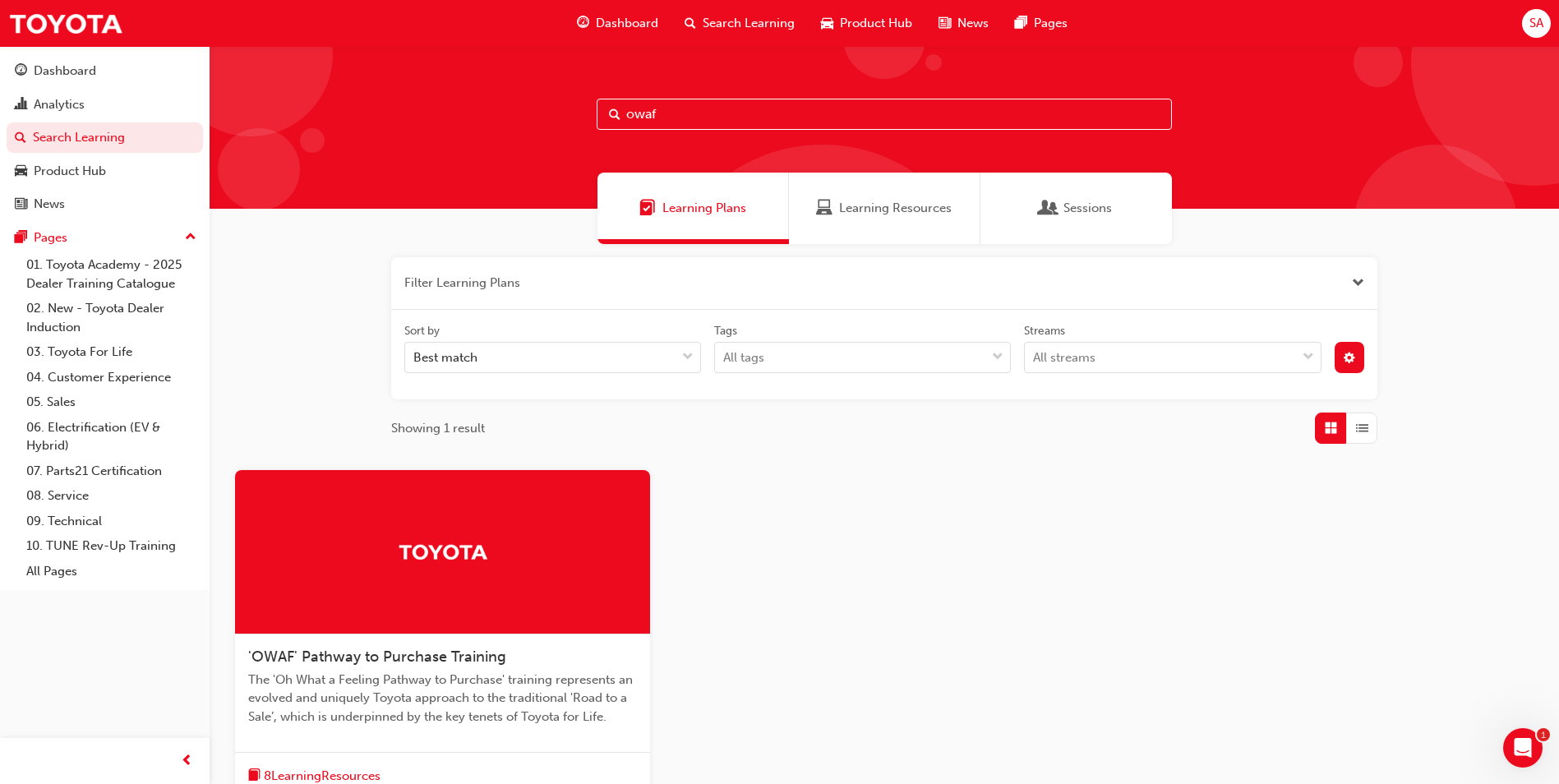 drag, startPoint x: 671, startPoint y: 115, endPoint x: 556, endPoint y: 101, distance: 115.84904 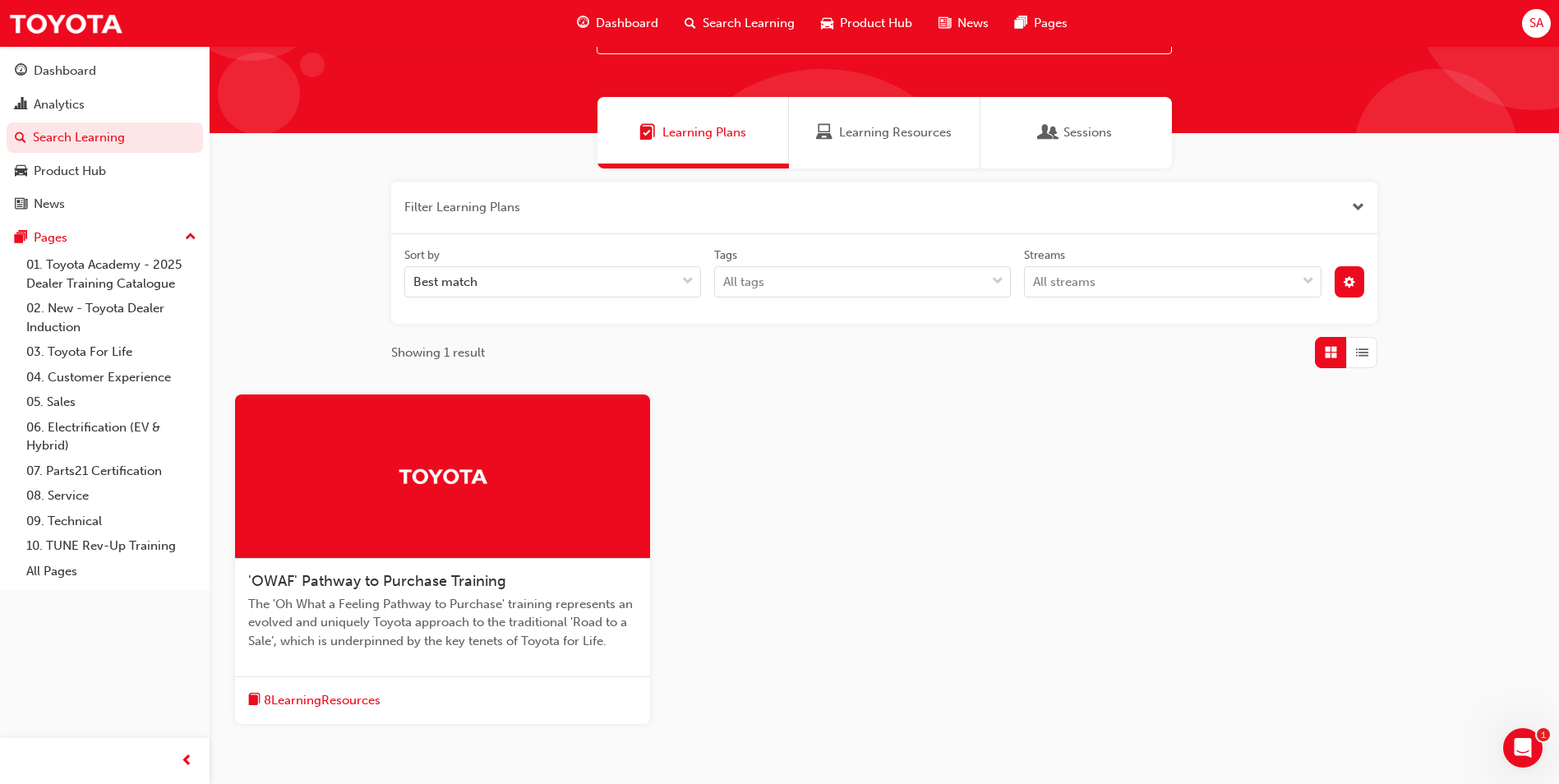 scroll, scrollTop: 175, scrollLeft: 0, axis: vertical 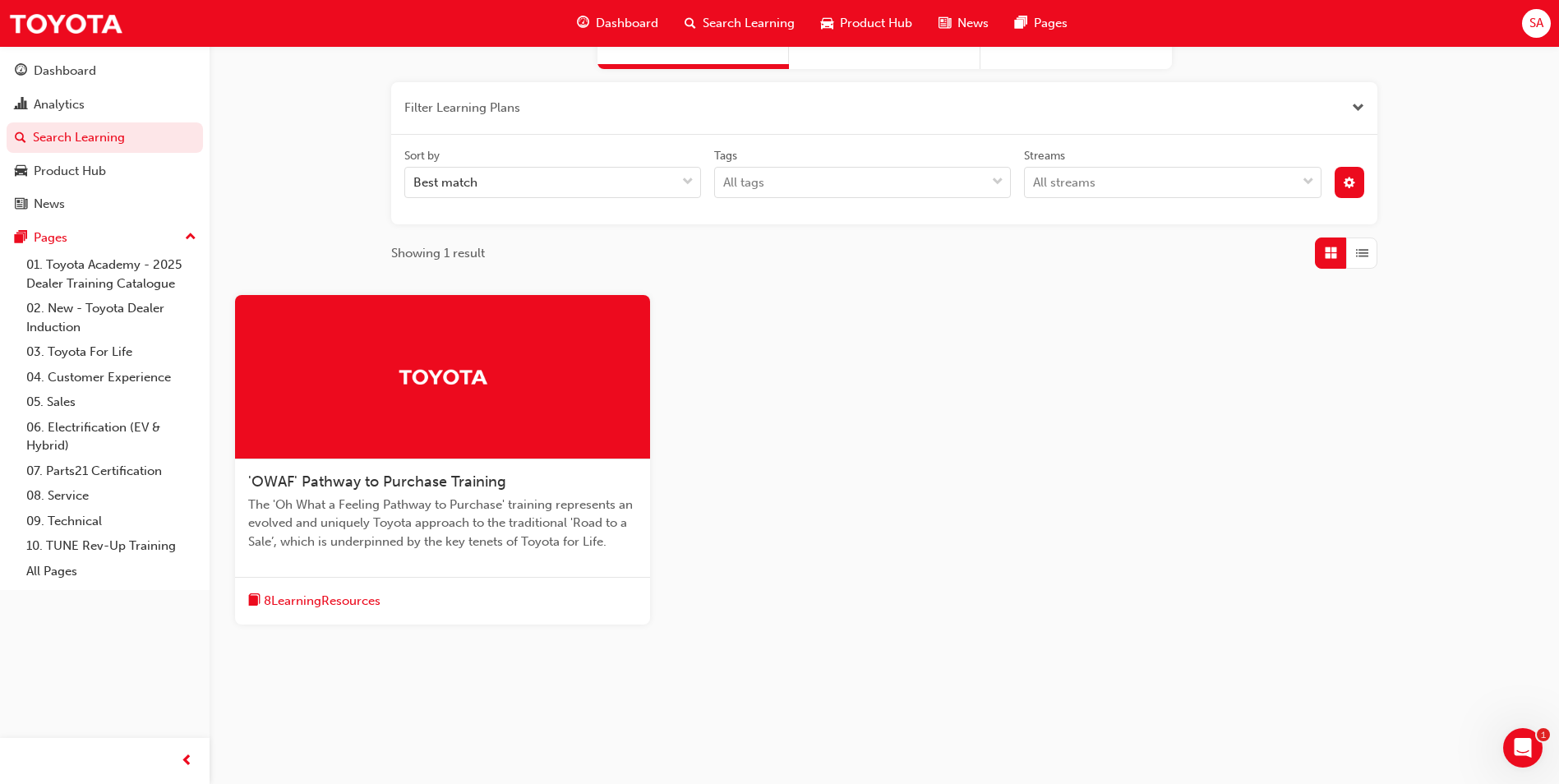 type on "pathway" 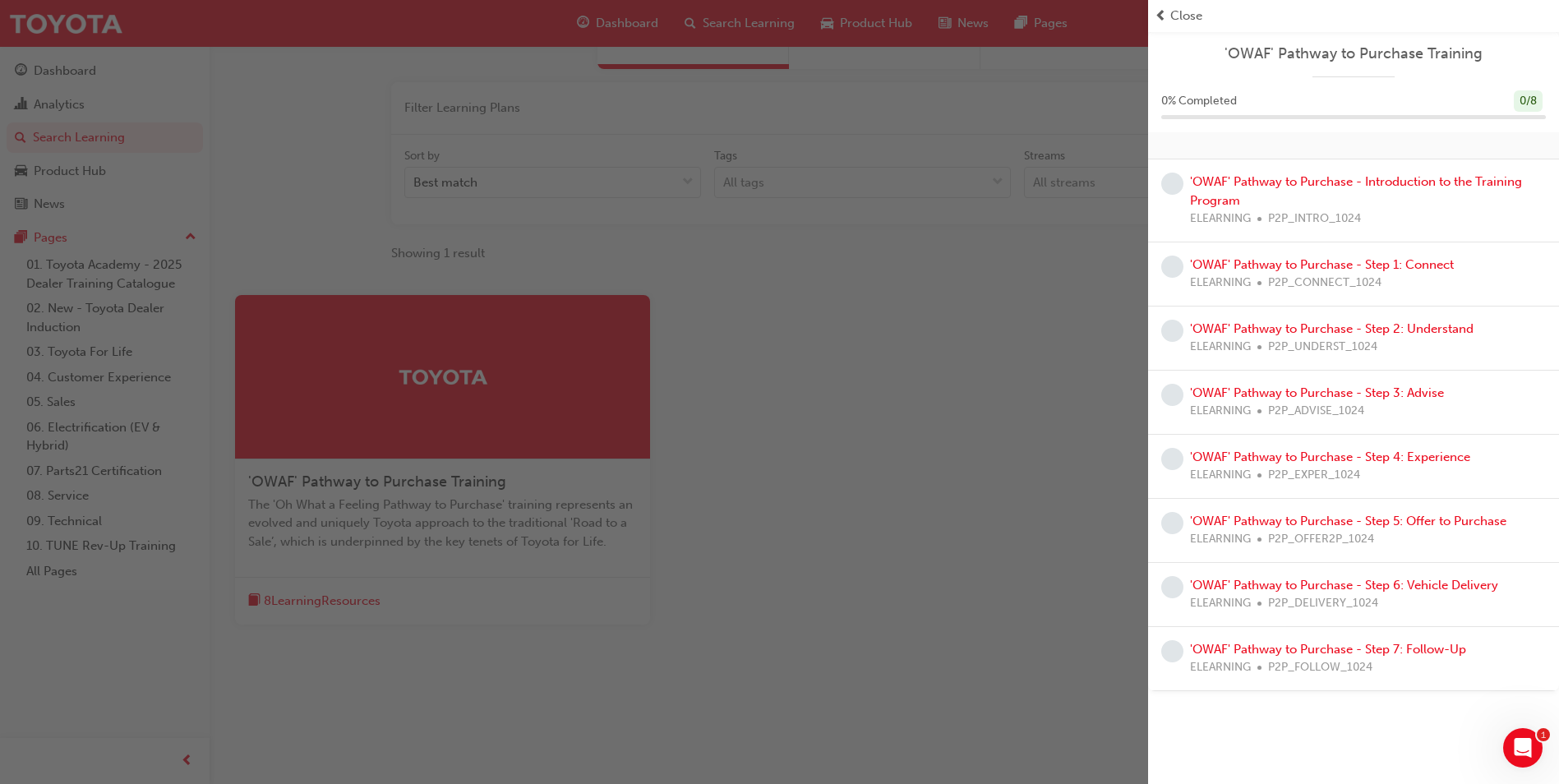 click at bounding box center [574, 392] 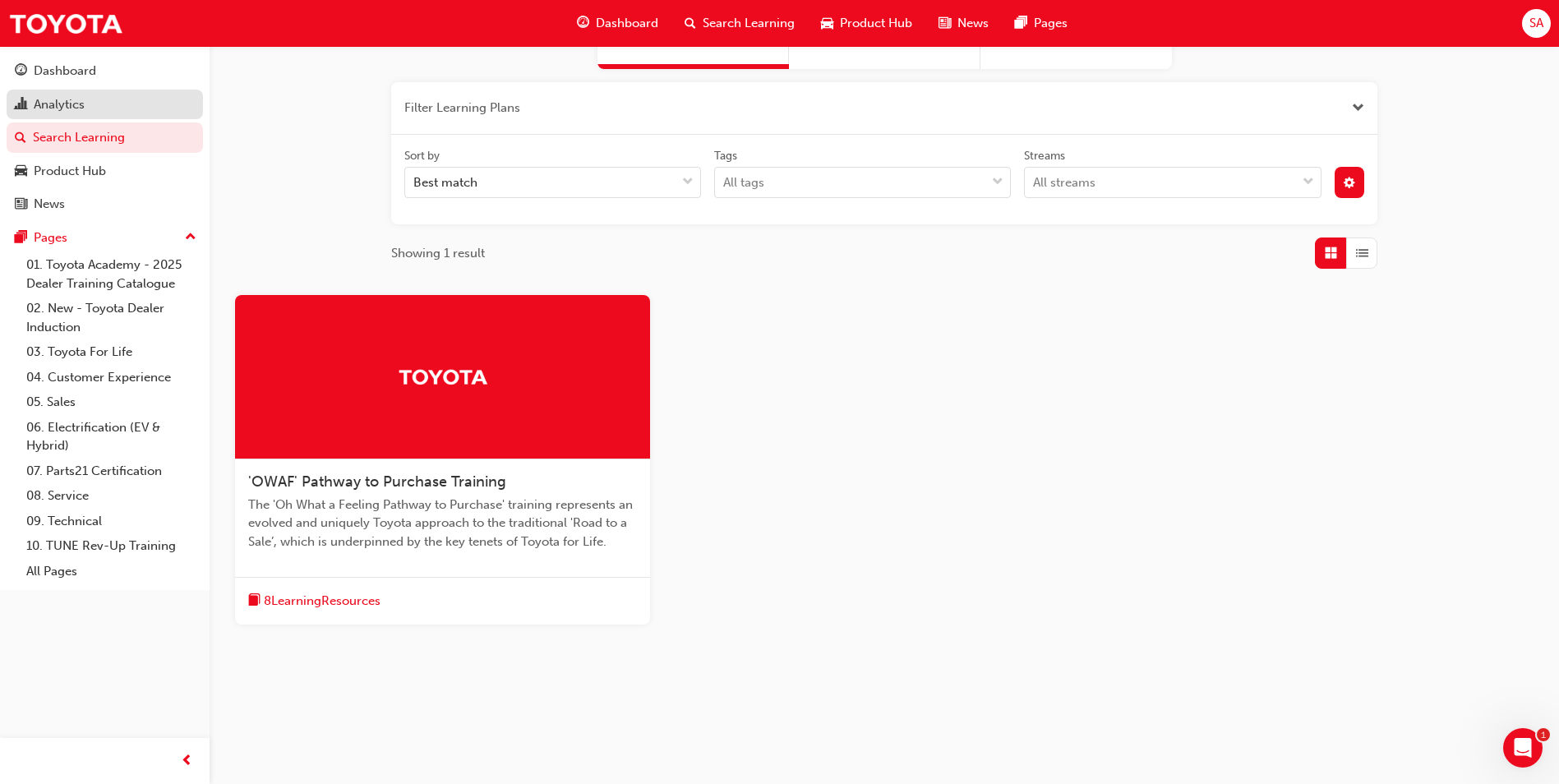 click on "Analytics" at bounding box center (59, 104) 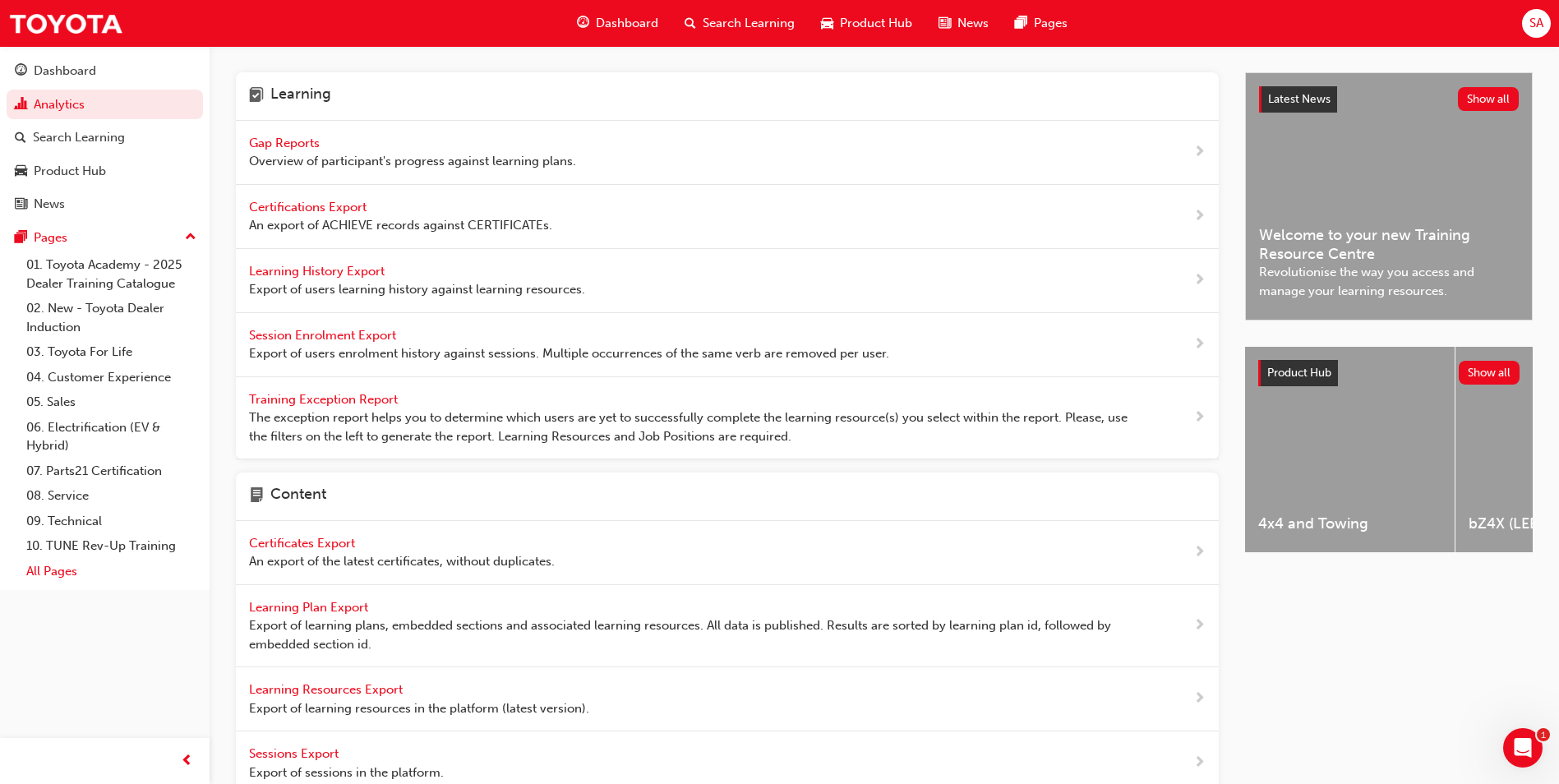 click on "All Pages" at bounding box center [111, 571] 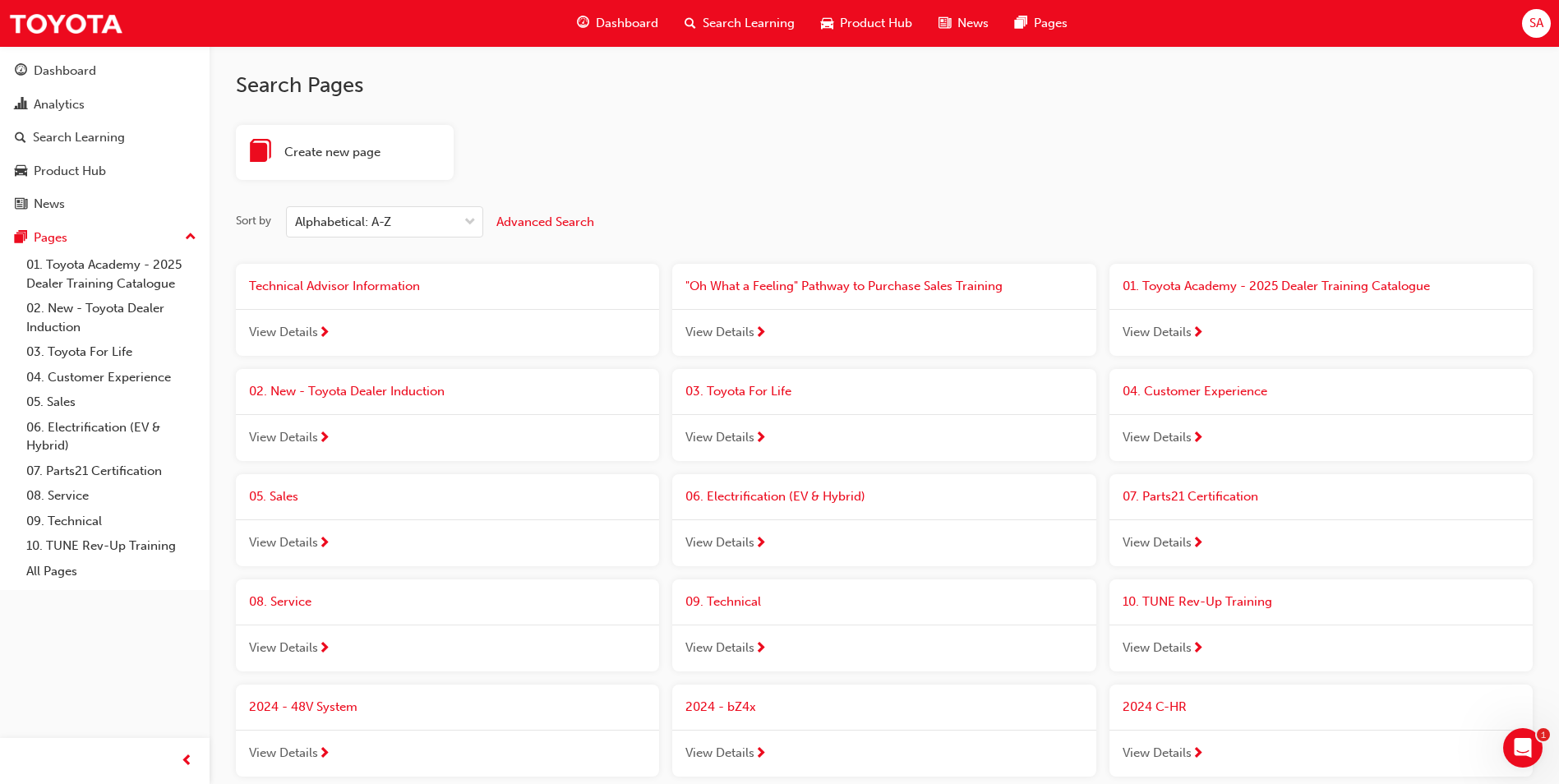 click on "View Details" at bounding box center (284, 542) 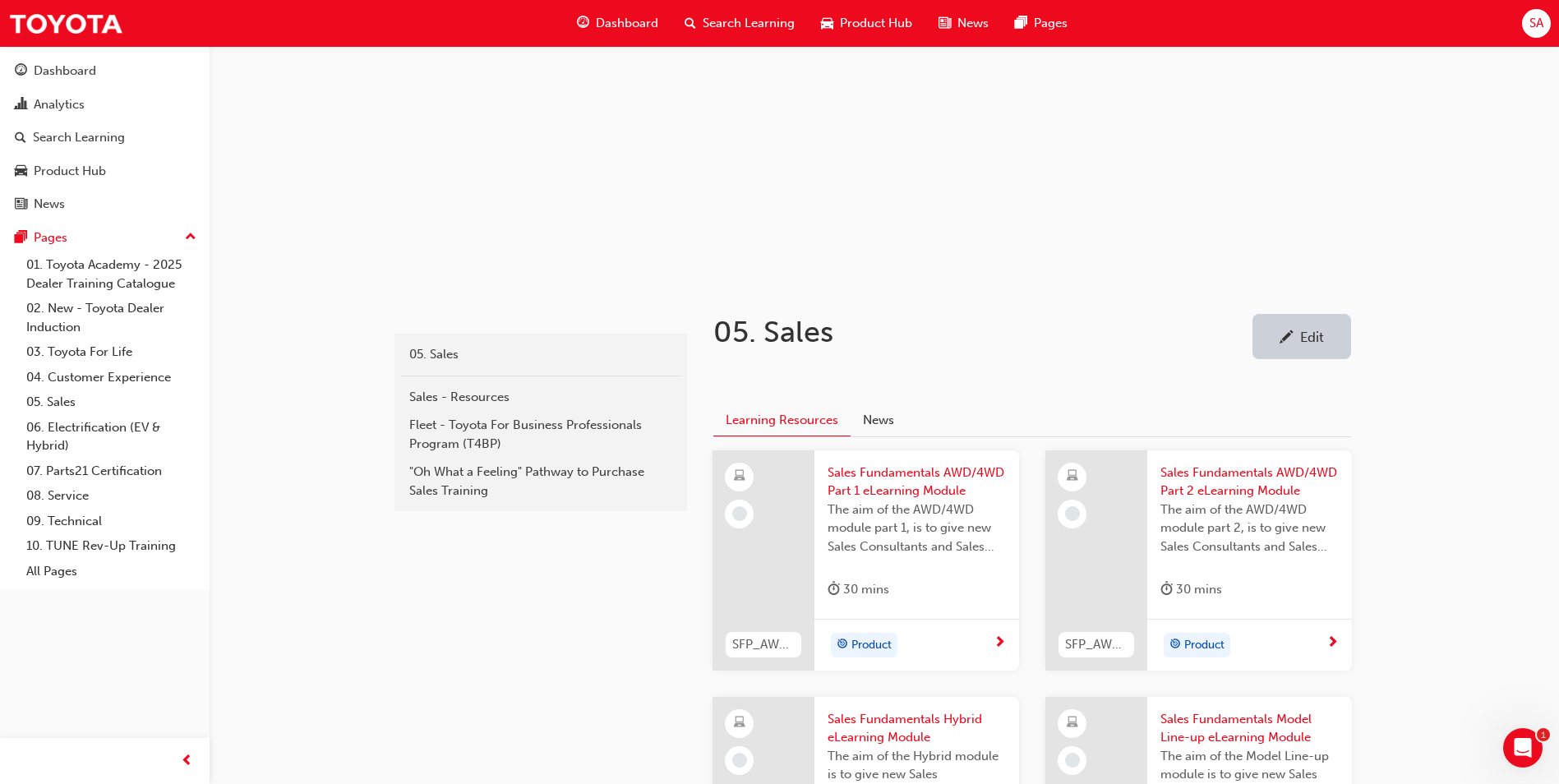 scroll, scrollTop: 89, scrollLeft: 0, axis: vertical 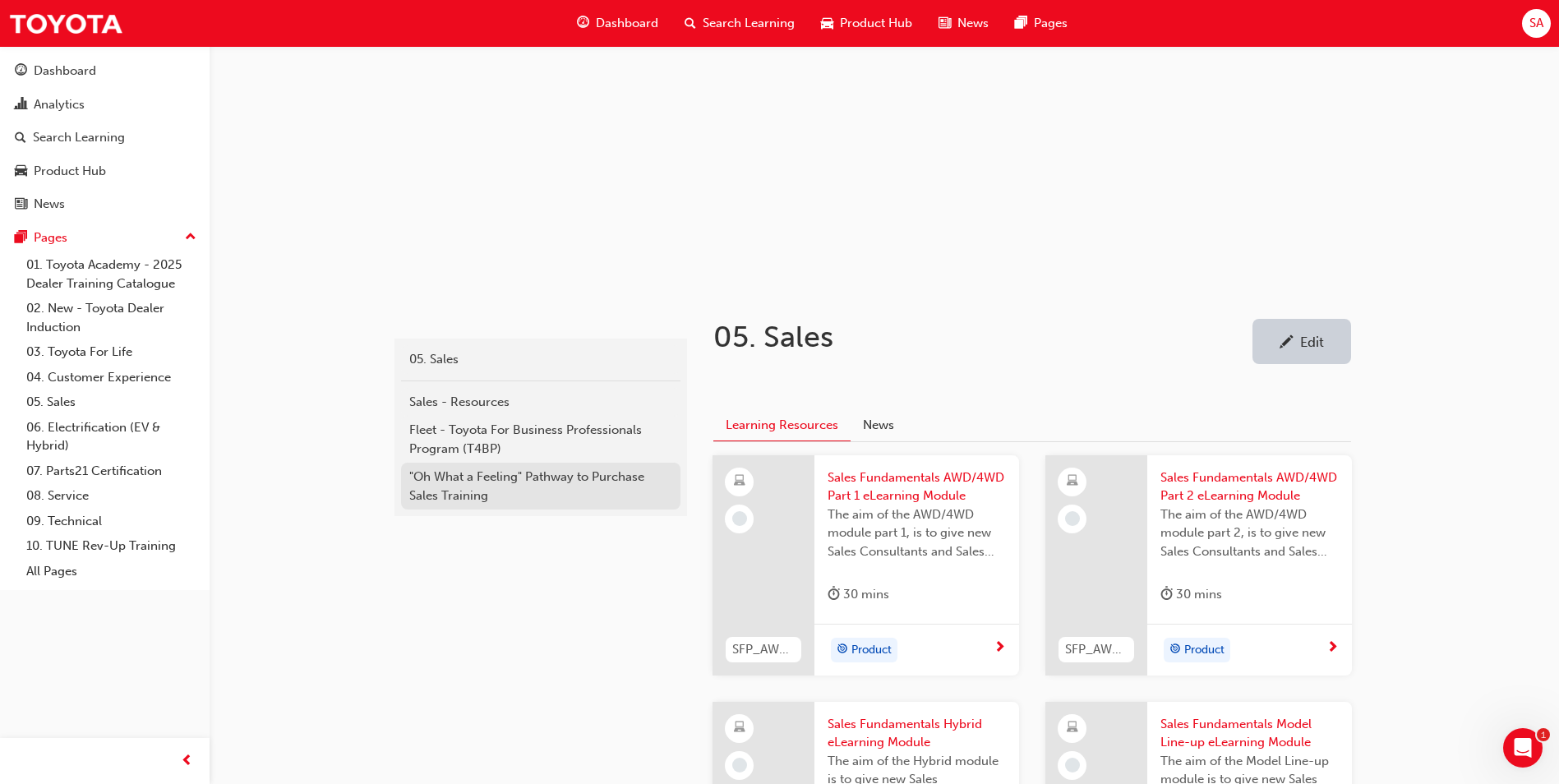 click on ""Oh What a Feeling" Pathway to Purchase Sales Training" at bounding box center (541, 486) 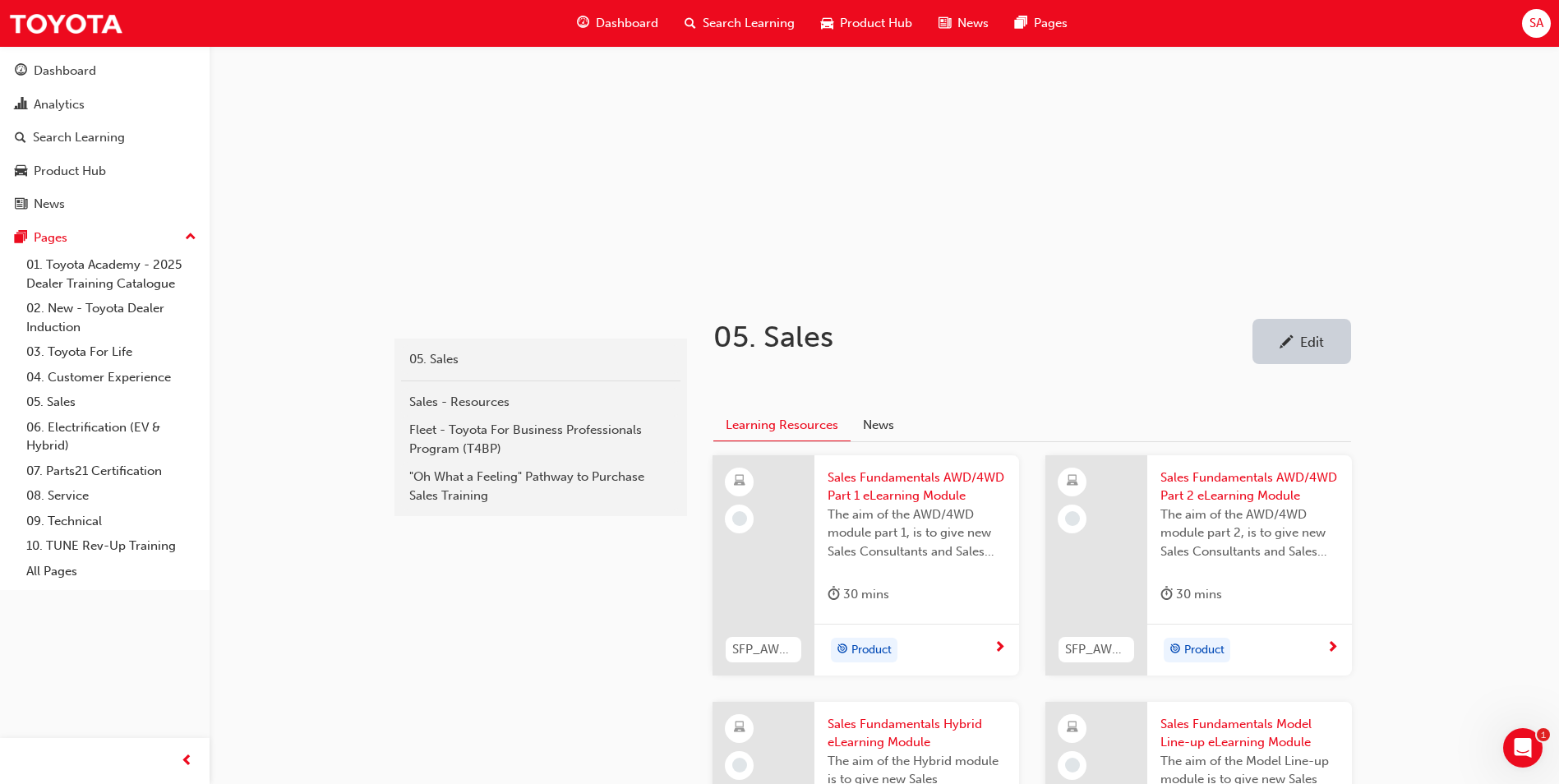 scroll, scrollTop: 0, scrollLeft: 0, axis: both 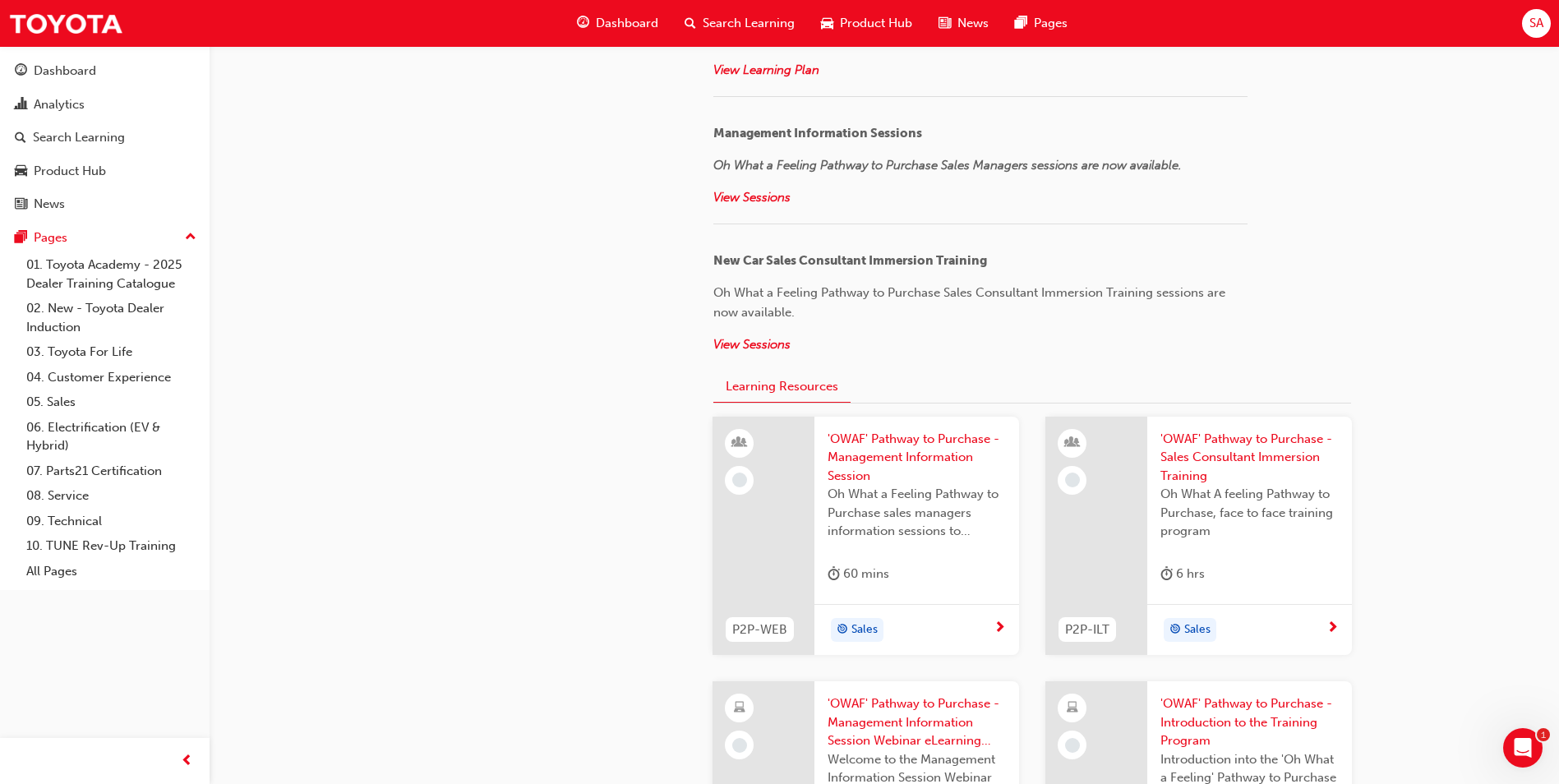 click on "'OWAF' Pathway to Purchase - Sales Consultant Immersion Training" at bounding box center (1249, 458) 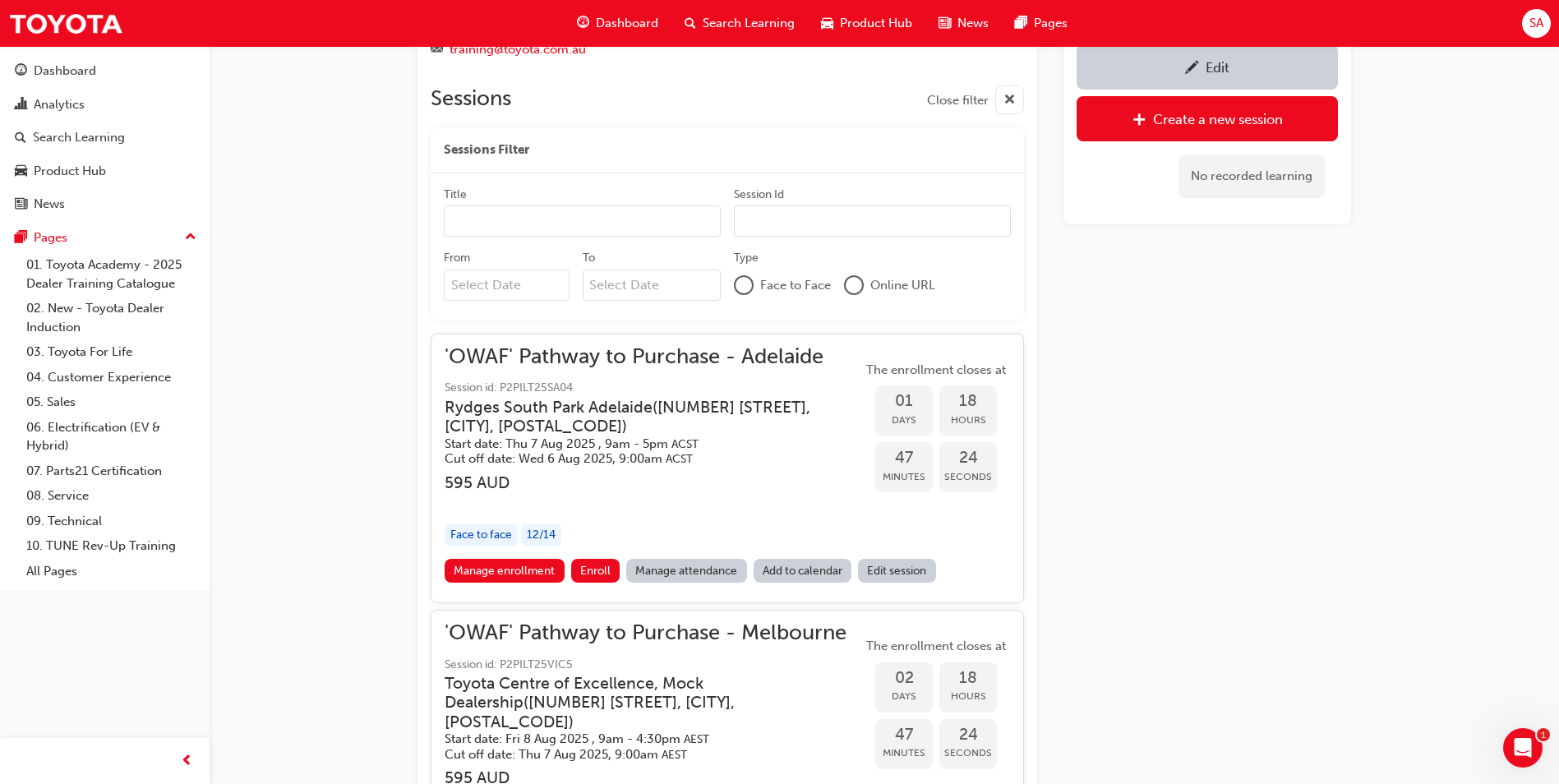 scroll, scrollTop: 1448, scrollLeft: 0, axis: vertical 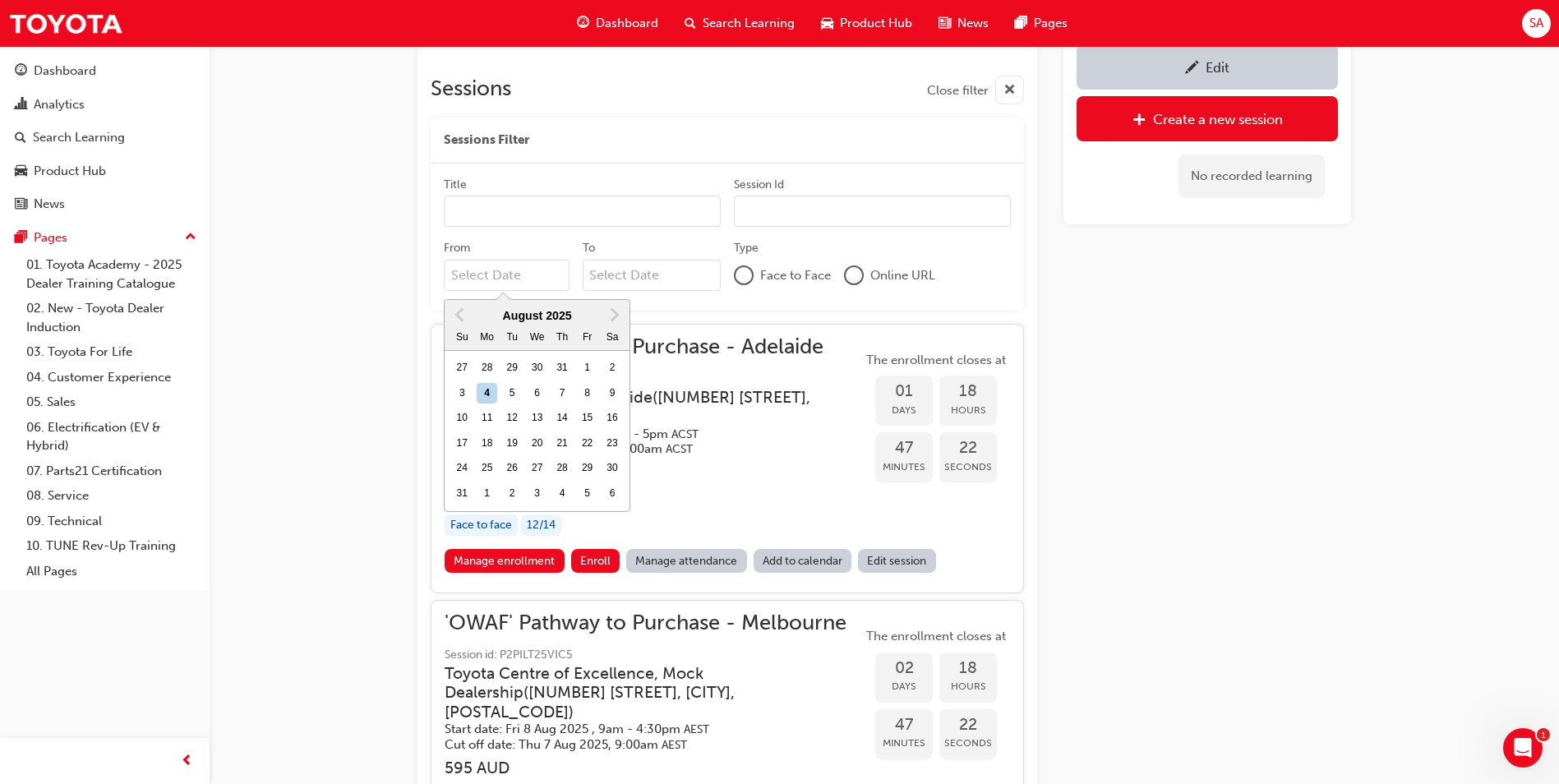 click on "From Previous Month Next Month August 2025 Su Mo Tu We Th Fr Sa 27 28 29 30 31 1 2 3 4 5 6 7 8 9 10 11 12 13 14 15 16 17 18 19 20 21 22 23 24 25 26 27 28 29 30 31 1 2 3 4 5 6" at bounding box center (506, 275) 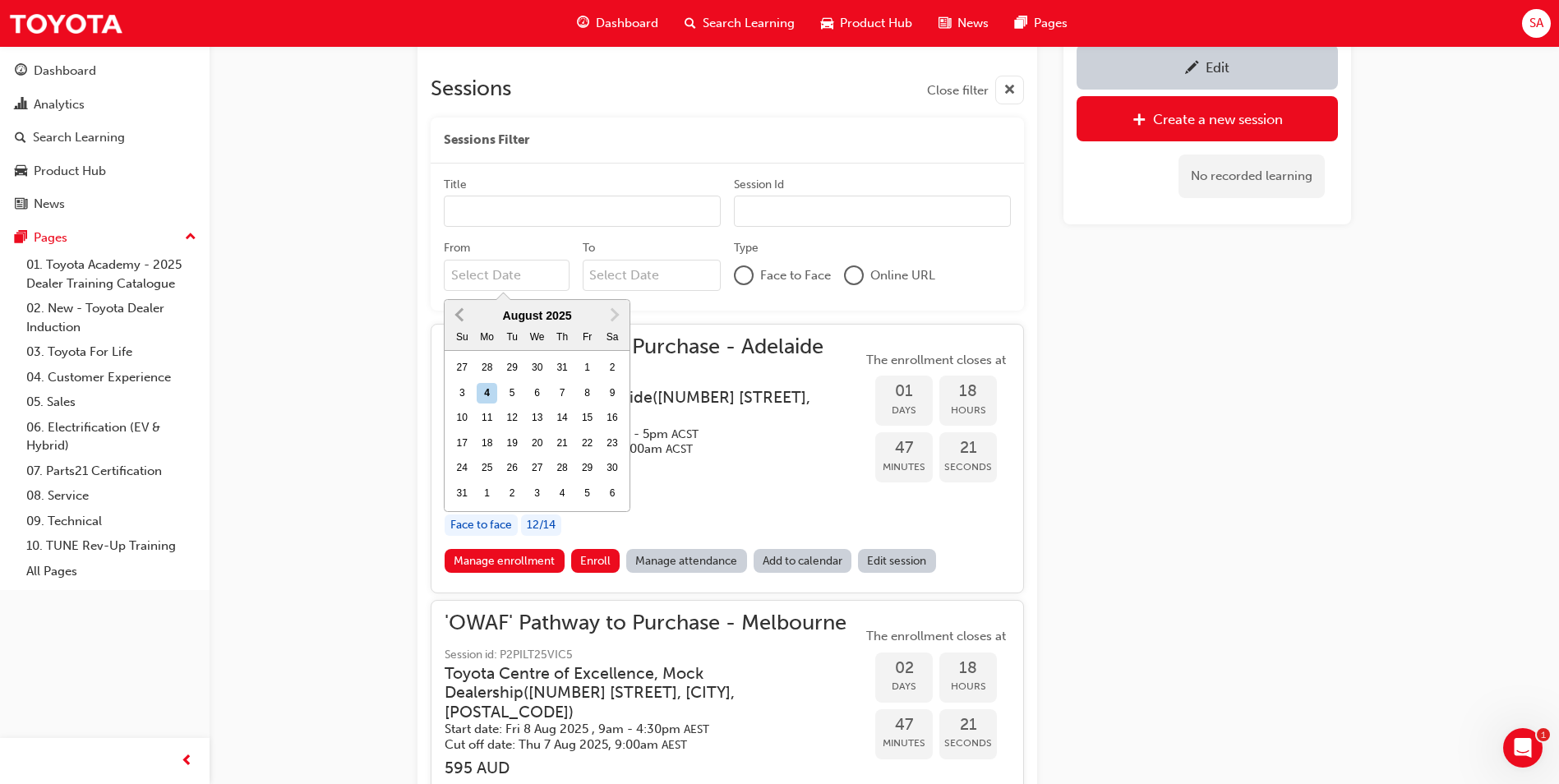 click on "Previous Month" at bounding box center (461, 314) 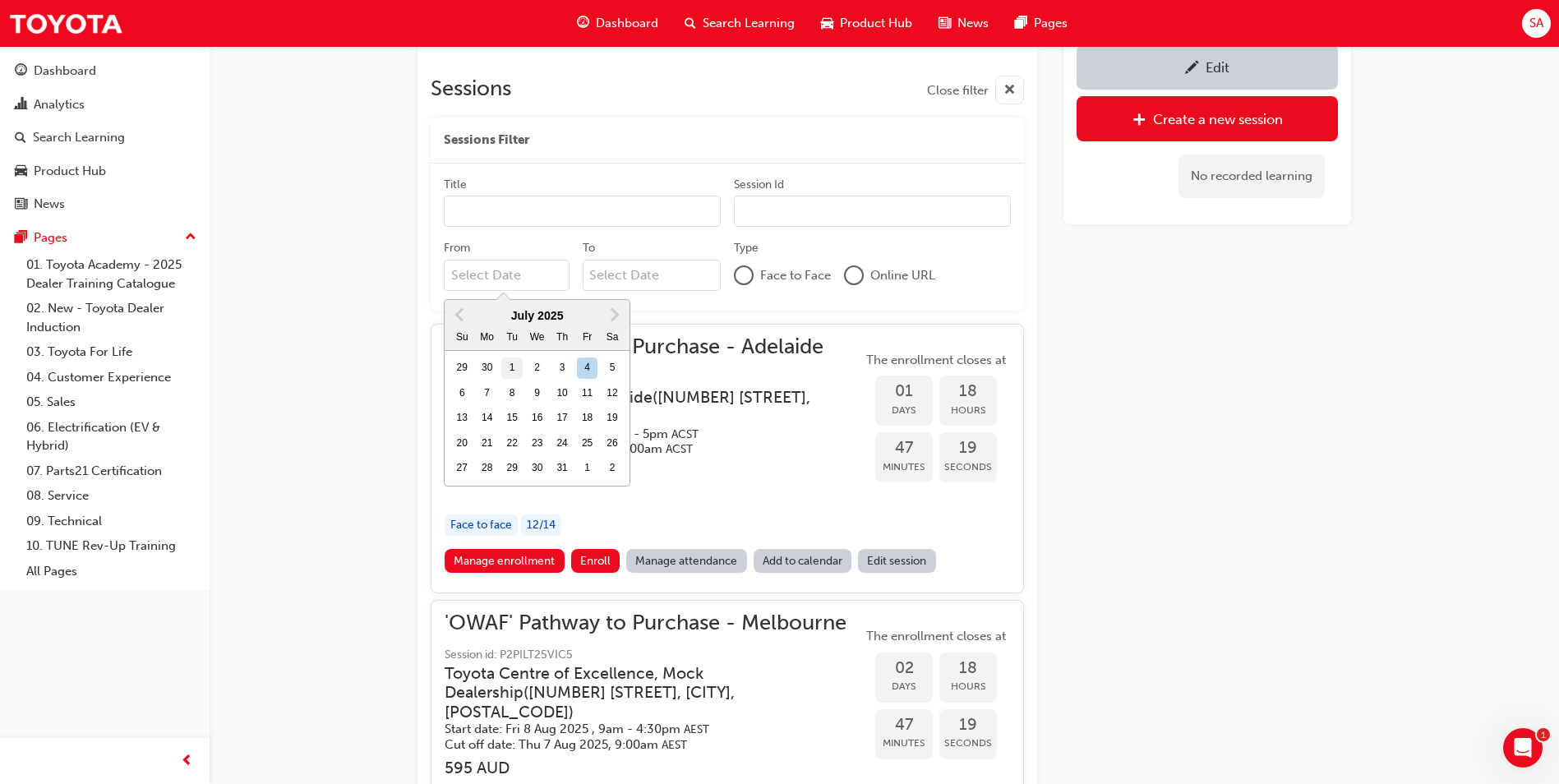 click on "1" at bounding box center (512, 368) 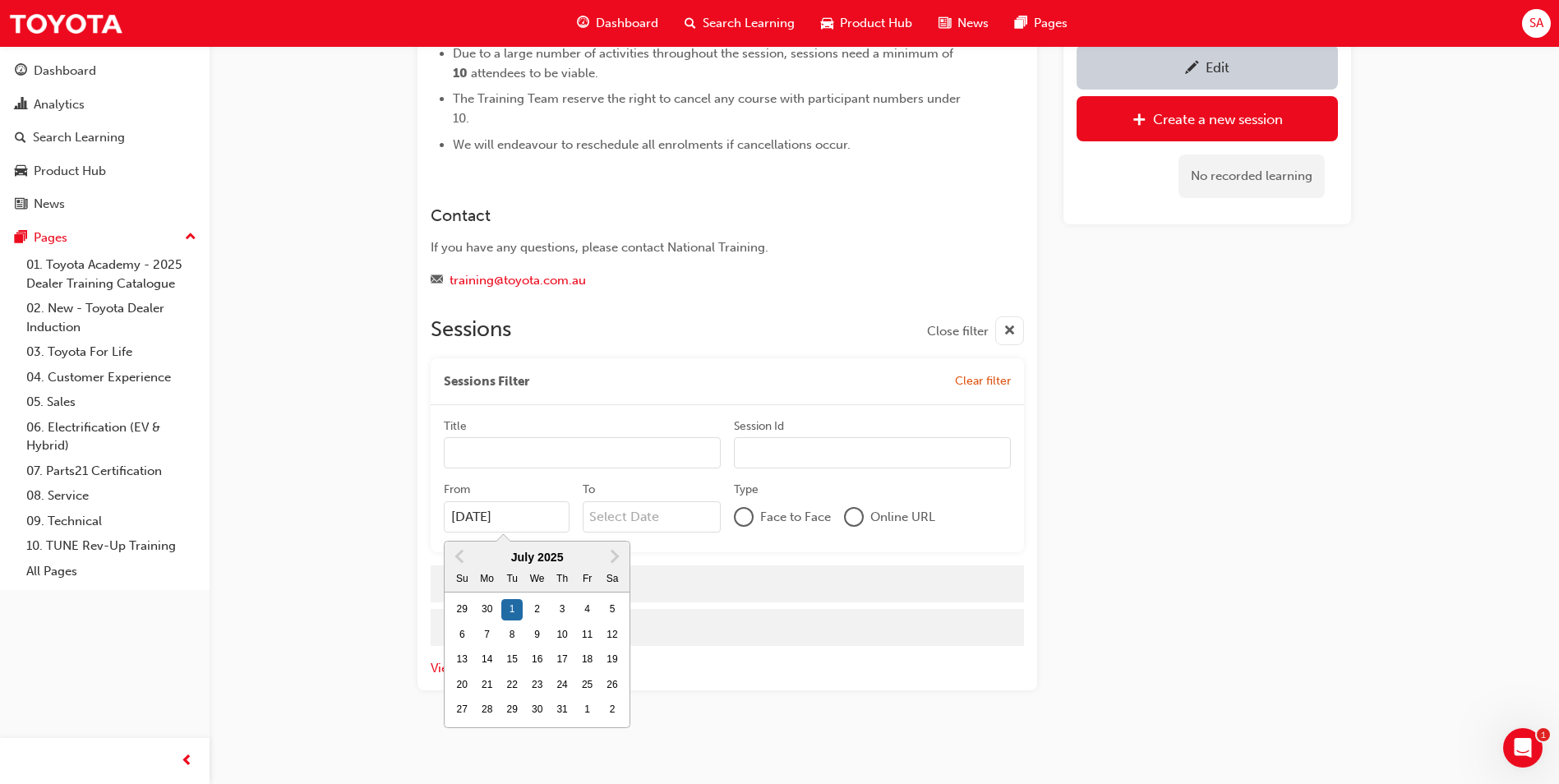 scroll, scrollTop: 1207, scrollLeft: 0, axis: vertical 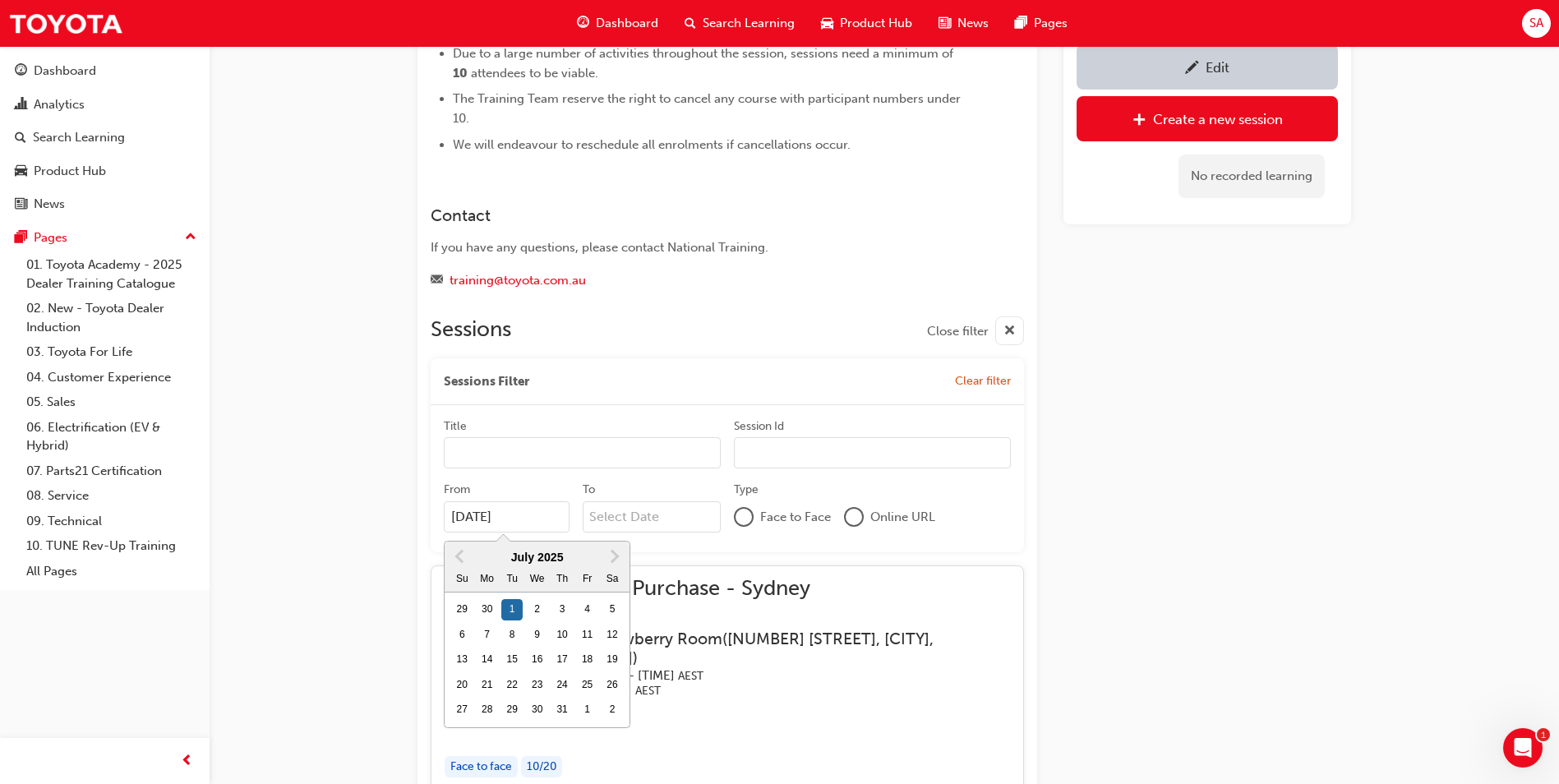 click on "To" at bounding box center [652, 517] 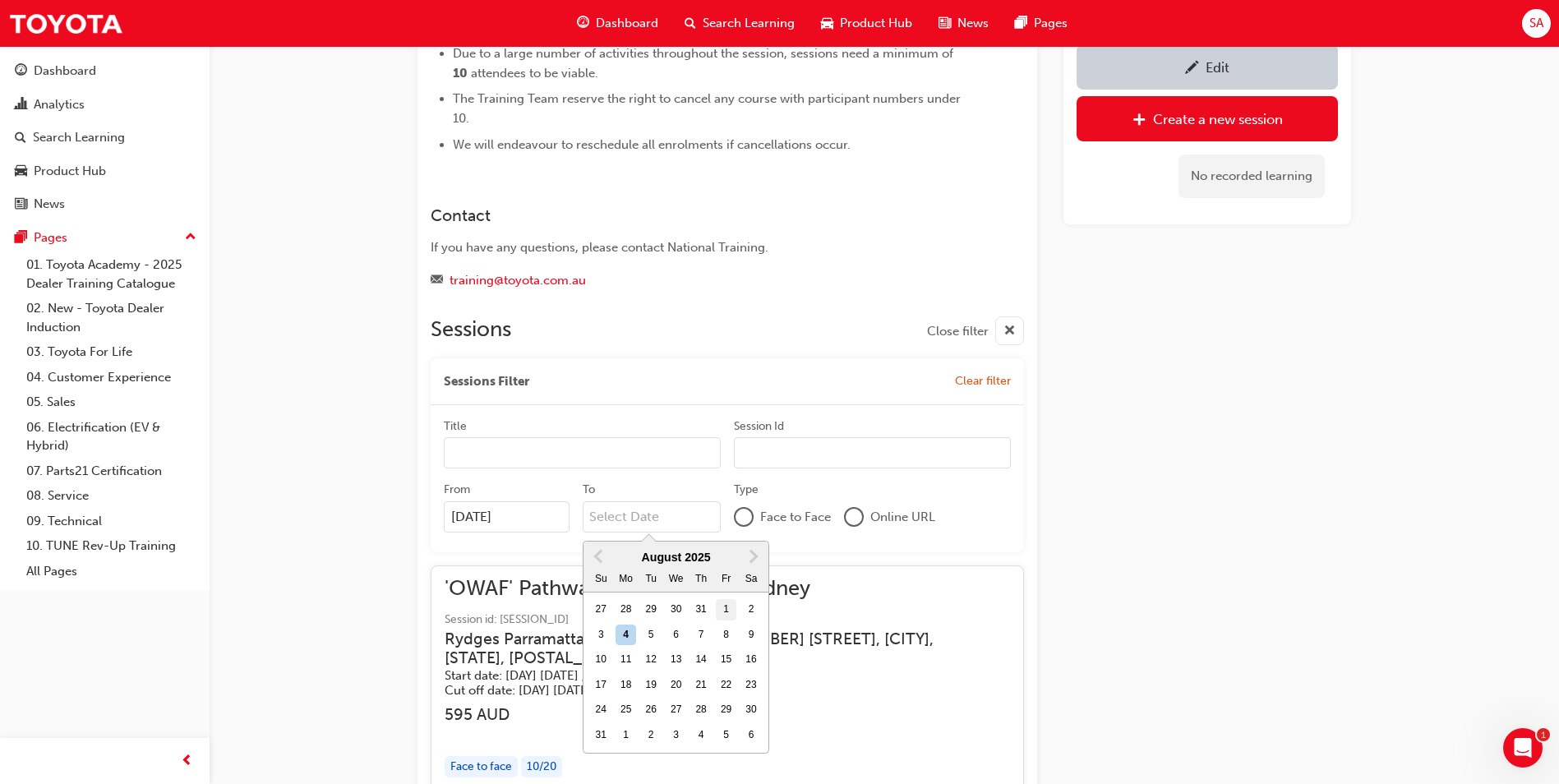 click on "1" at bounding box center [726, 610] 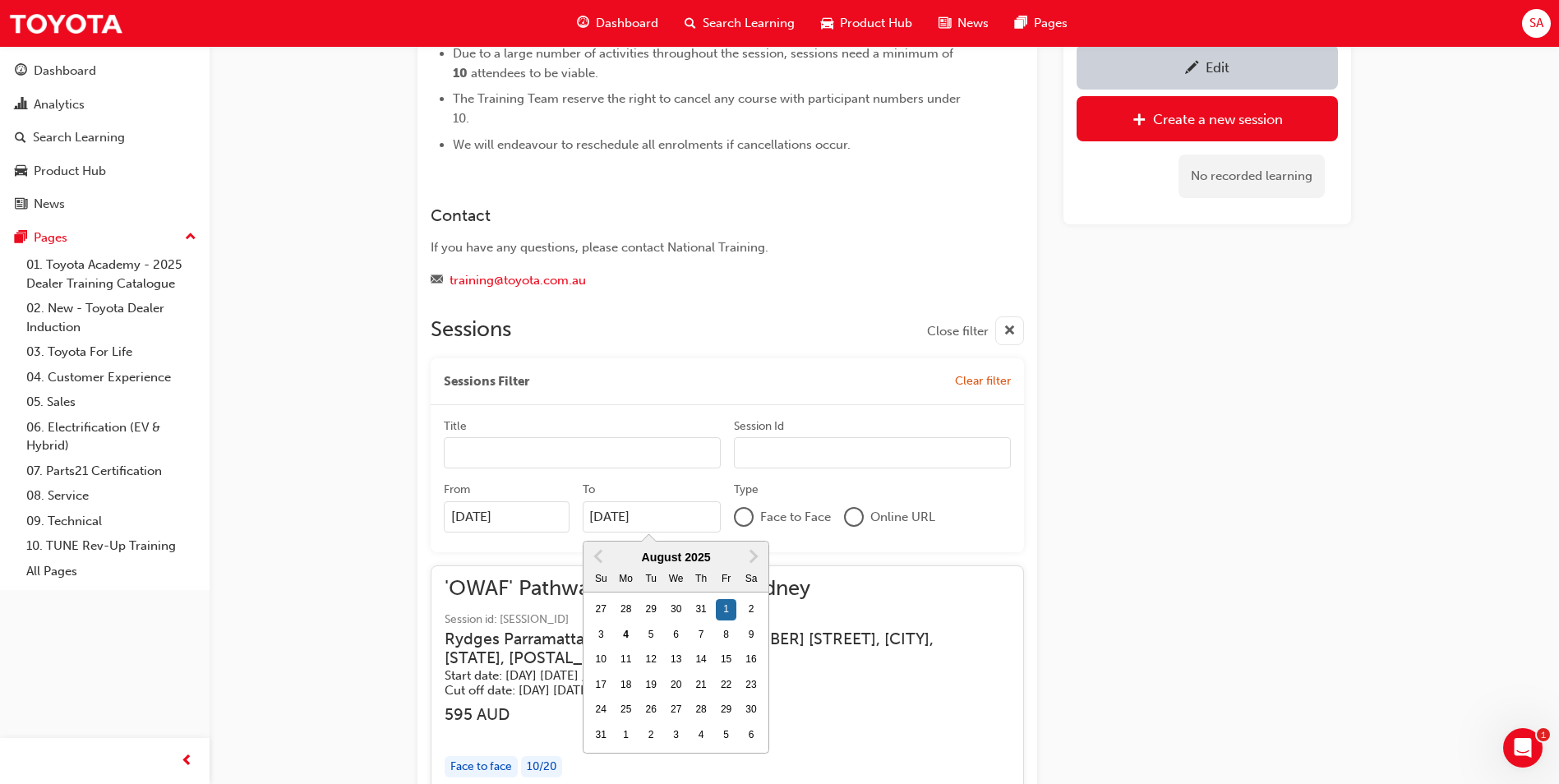 click on "Edit Create a new session No recorded learning" at bounding box center (1207, 601) 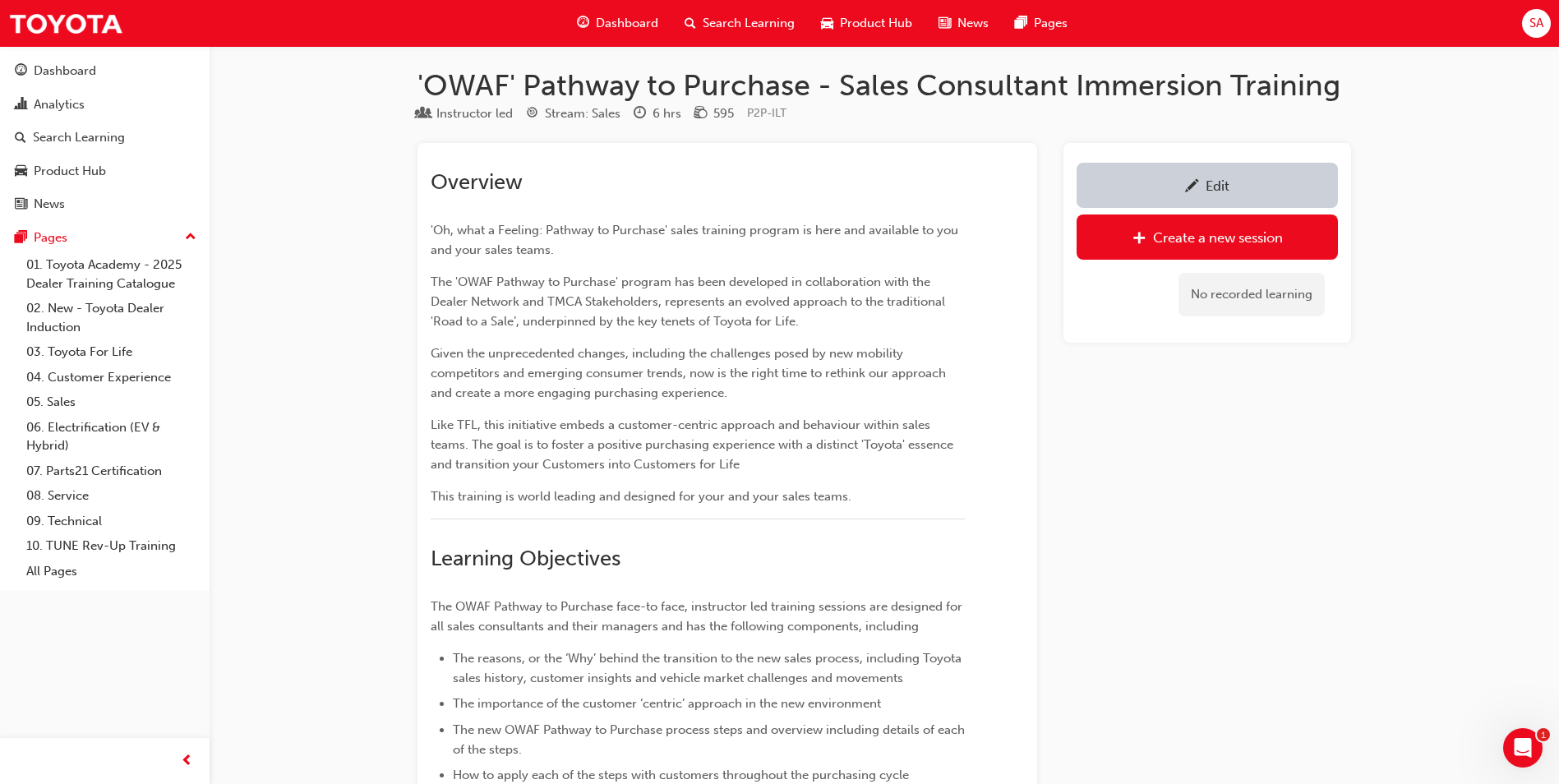 scroll, scrollTop: 0, scrollLeft: 0, axis: both 